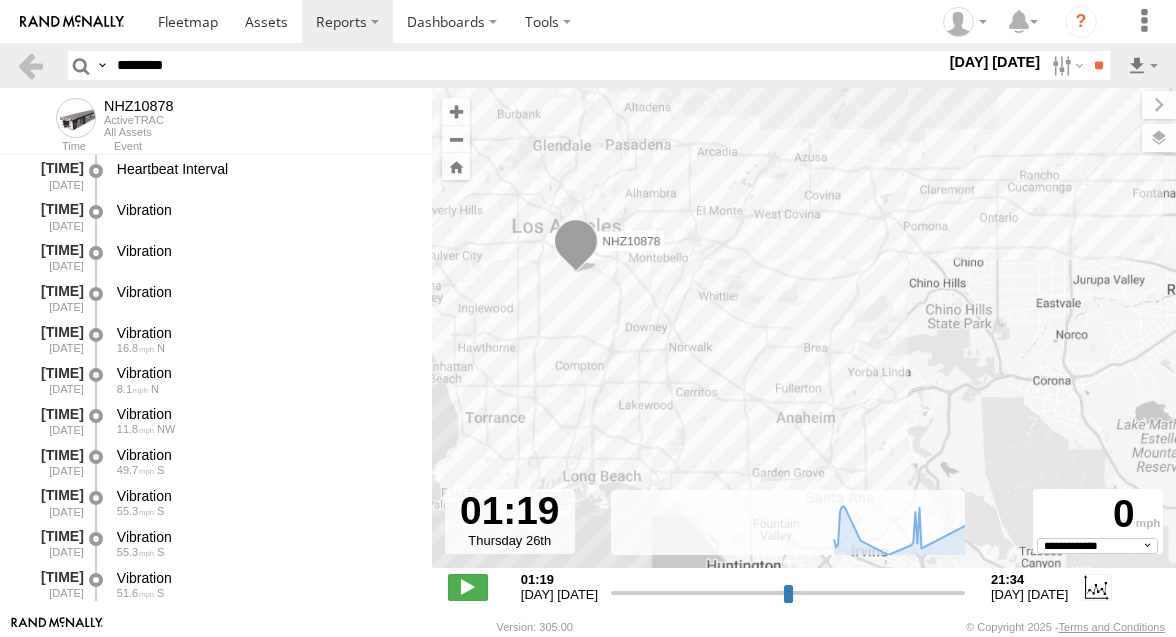 select on "**********" 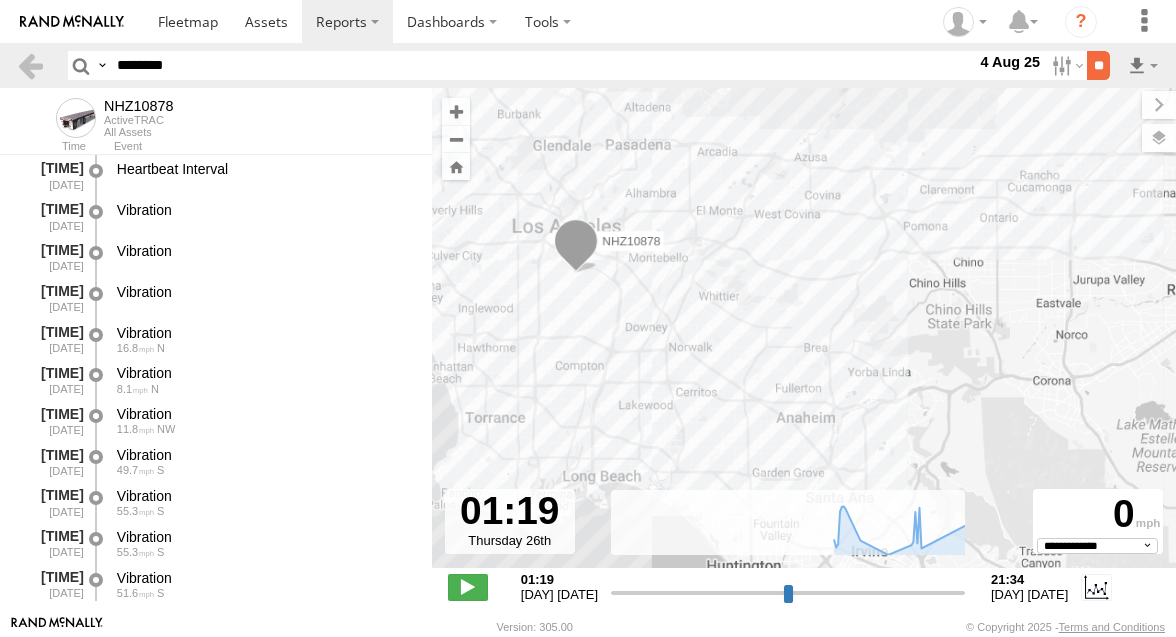 click on "**" at bounding box center [1098, 65] 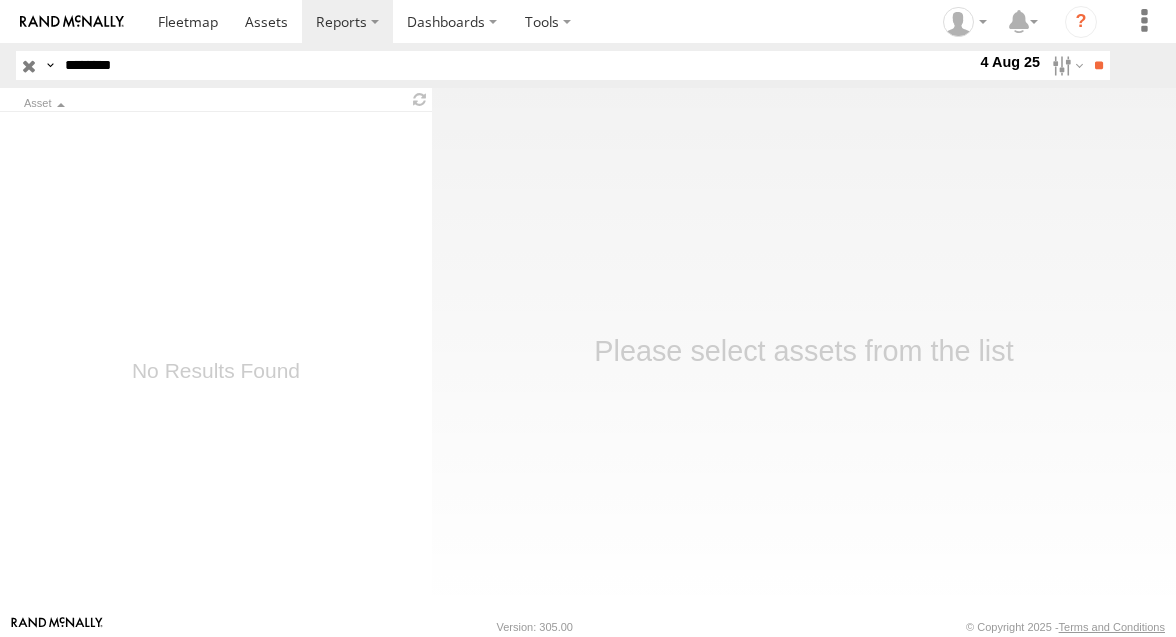 scroll, scrollTop: 0, scrollLeft: 0, axis: both 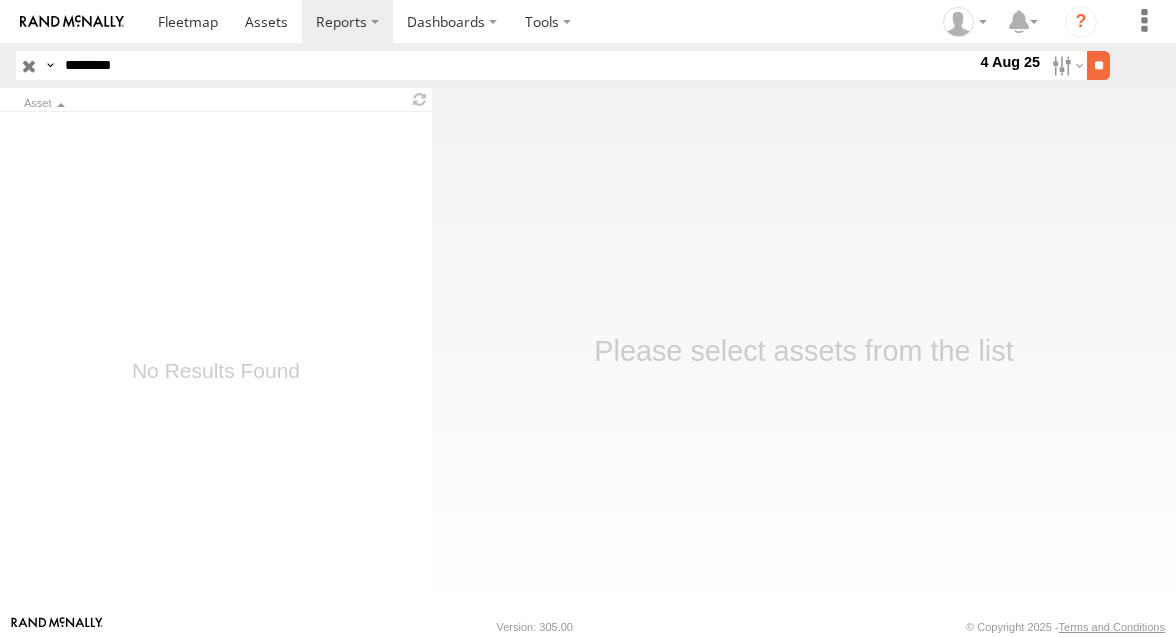 type on "********" 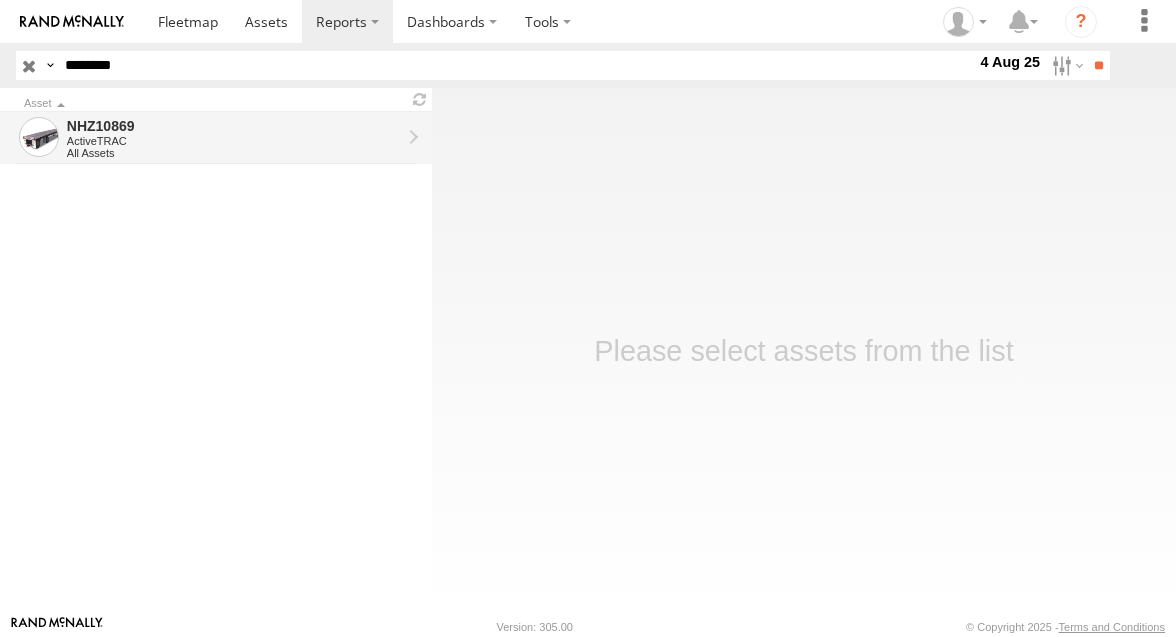 click on "All Assets" at bounding box center [234, 153] 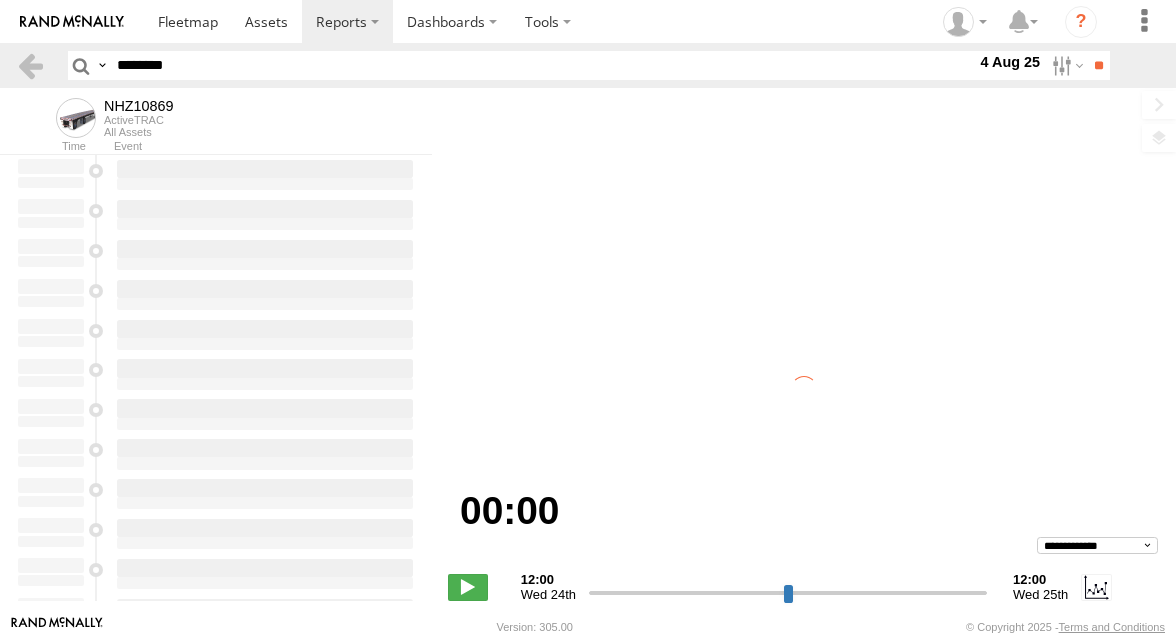 scroll, scrollTop: 0, scrollLeft: 0, axis: both 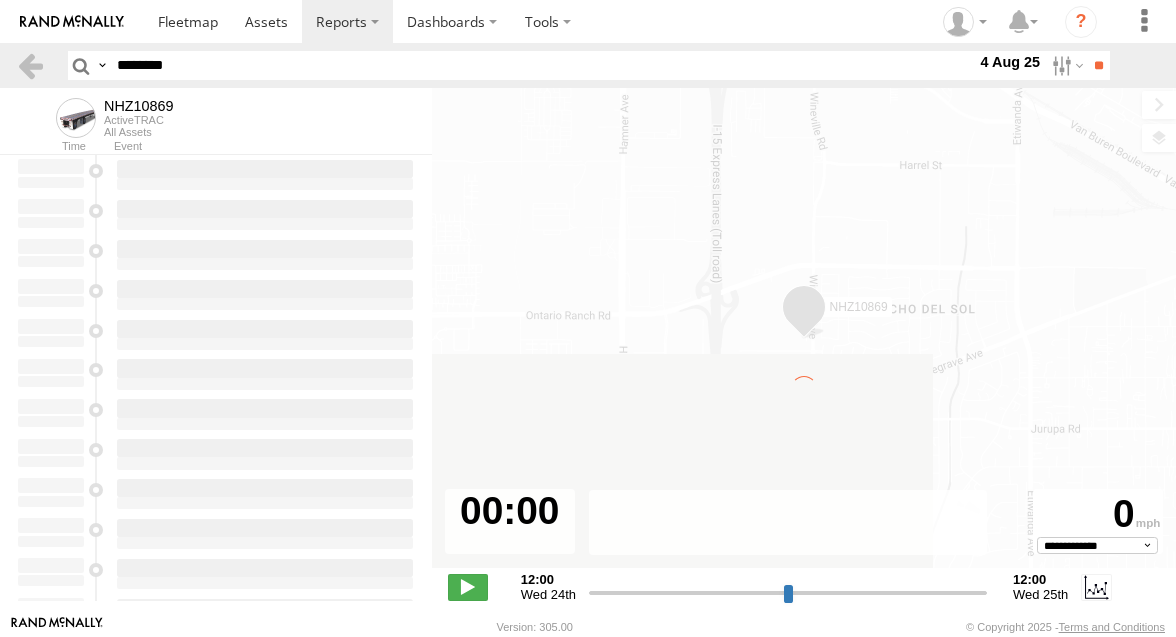 type on "**********" 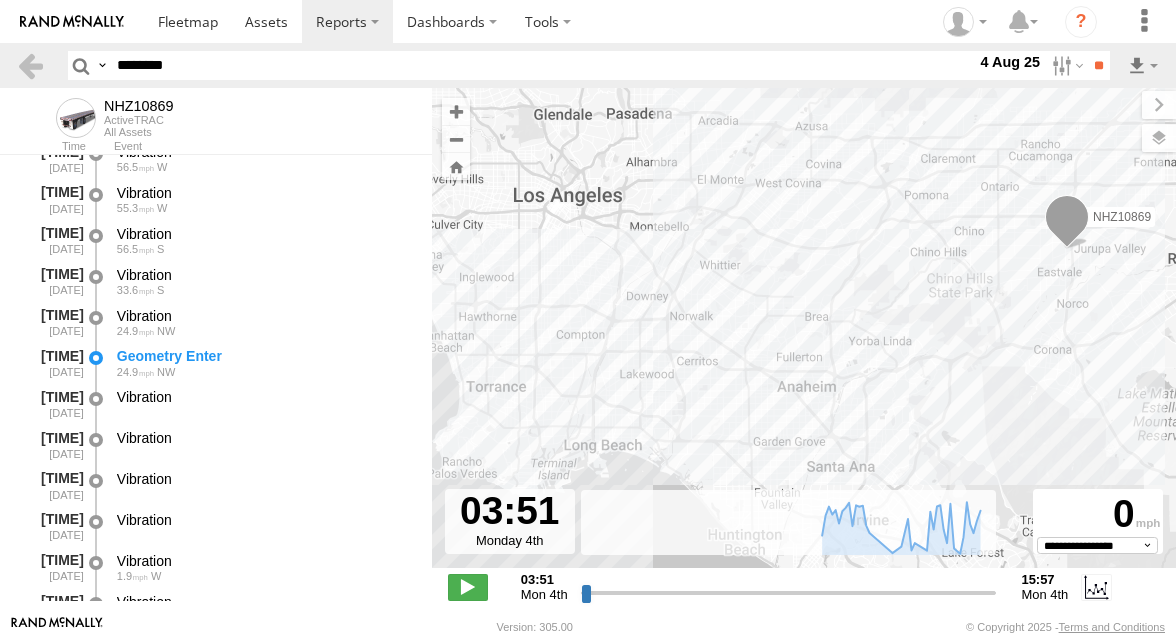 scroll, scrollTop: 604, scrollLeft: 0, axis: vertical 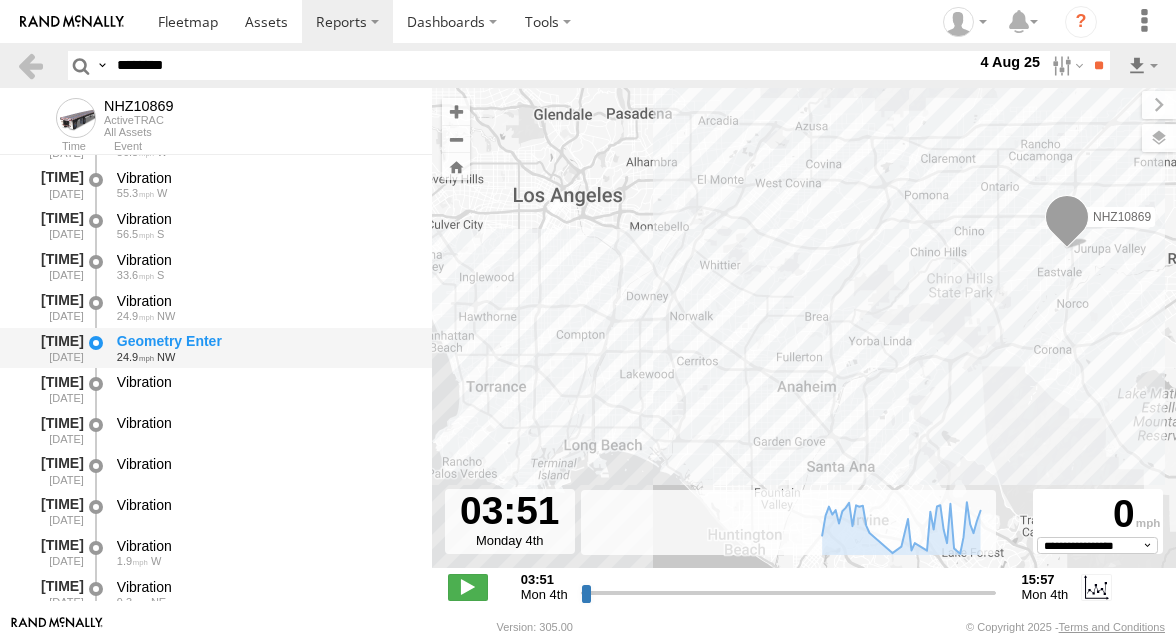 click on "Geometry Enter" at bounding box center (265, 341) 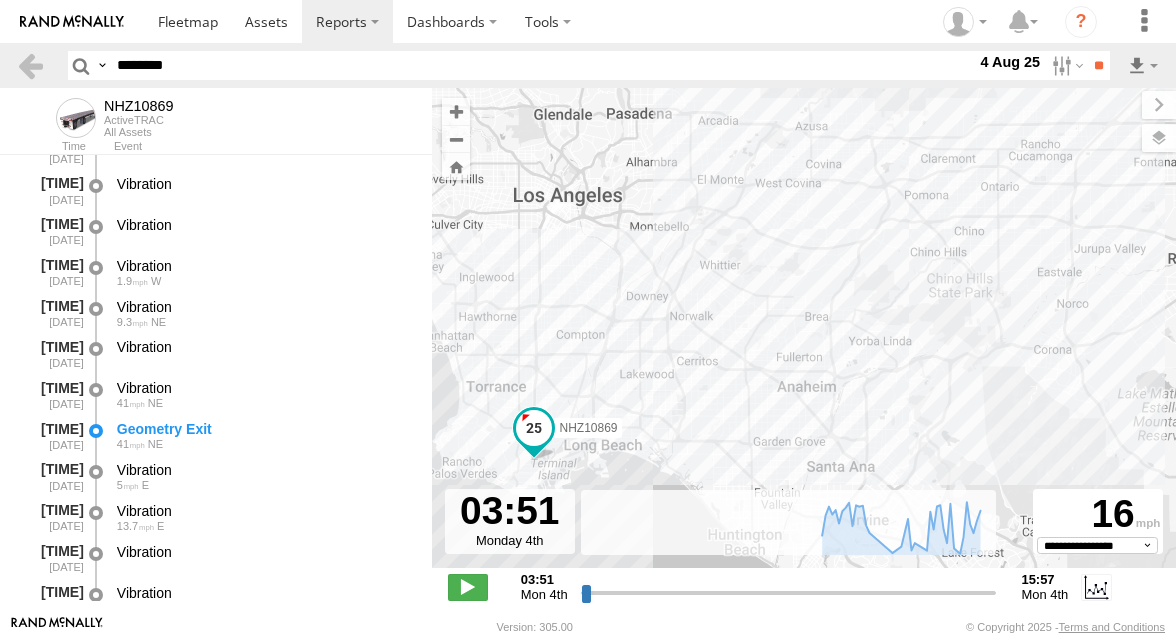 scroll, scrollTop: 896, scrollLeft: 0, axis: vertical 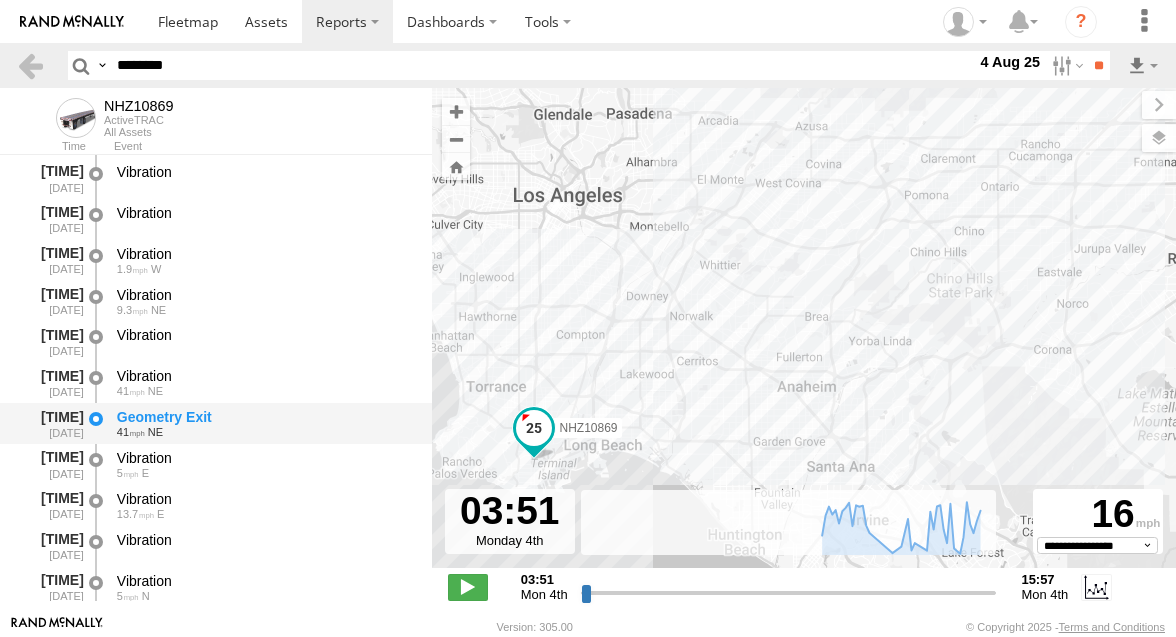 click on "Geometry Exit" at bounding box center (265, 417) 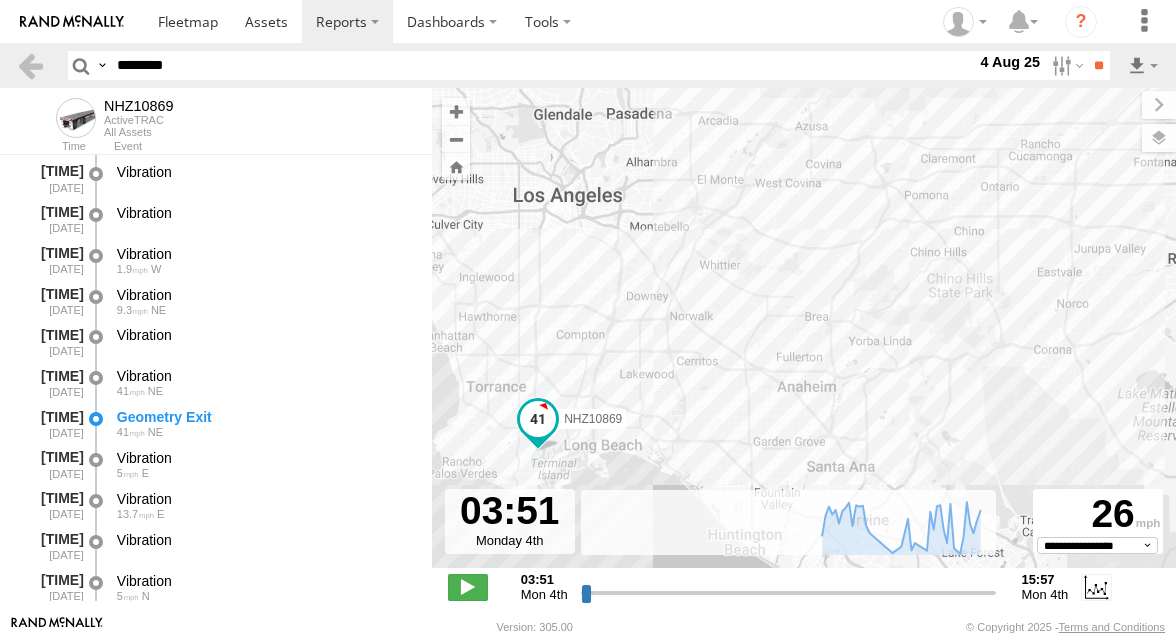 click on "********" at bounding box center (542, 65) 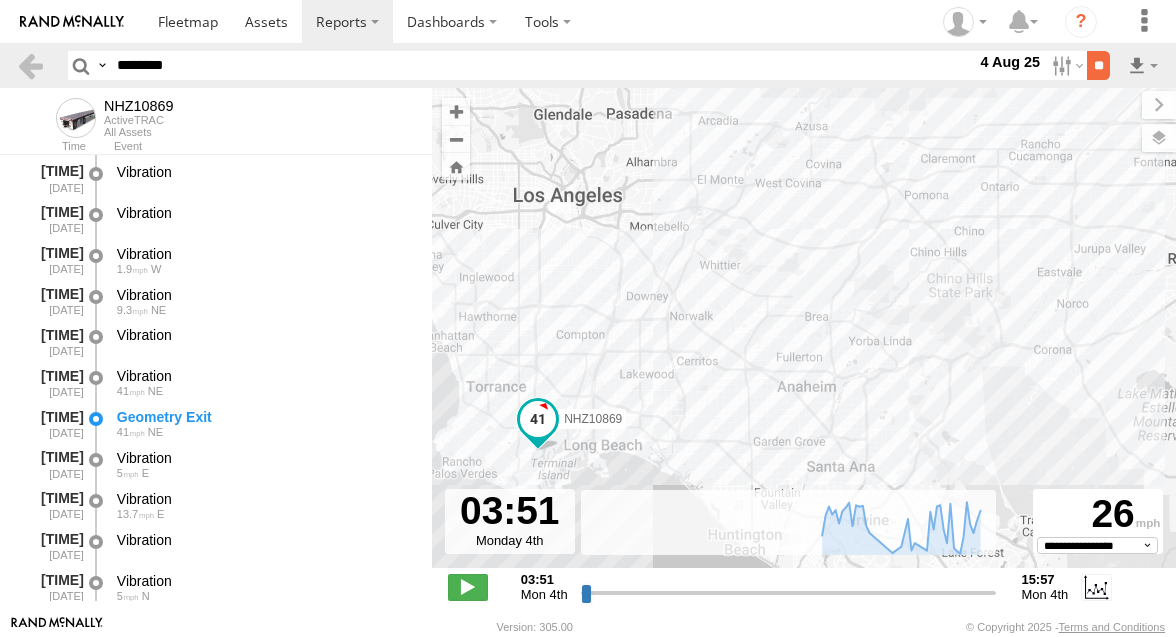 type on "********" 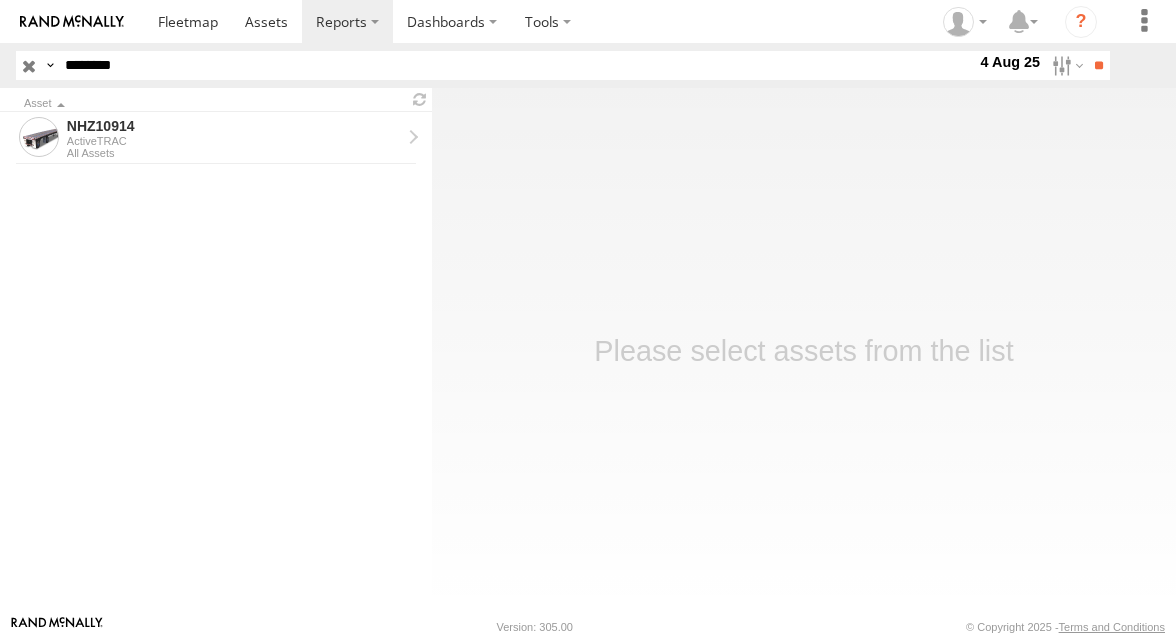 scroll, scrollTop: 0, scrollLeft: 0, axis: both 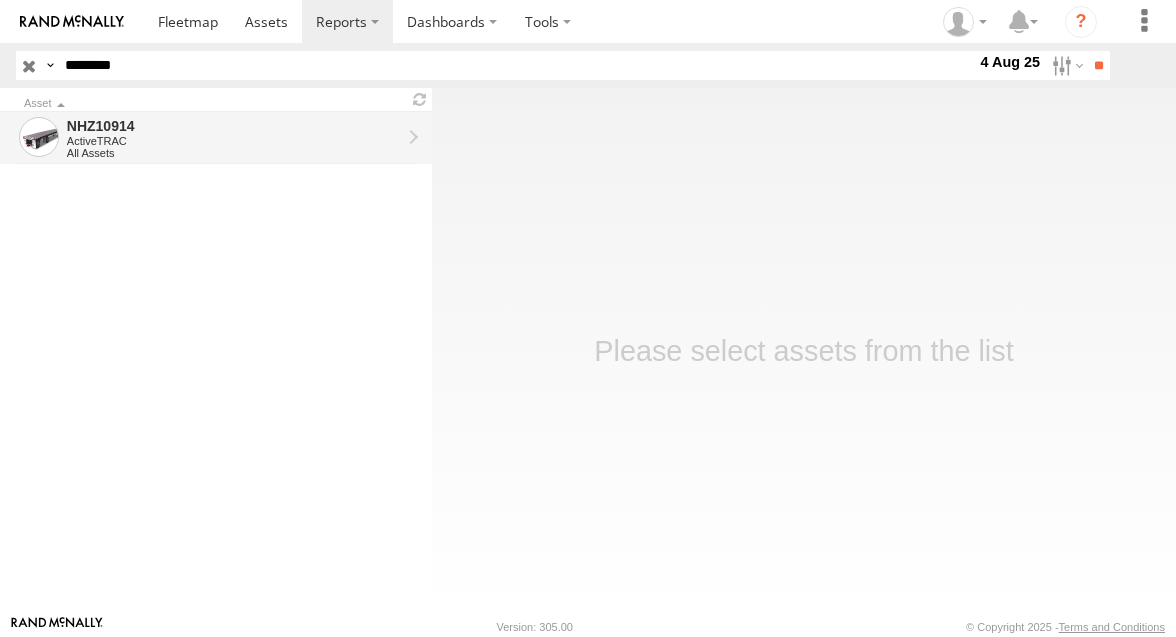 click on "NHZ10914" at bounding box center [234, 126] 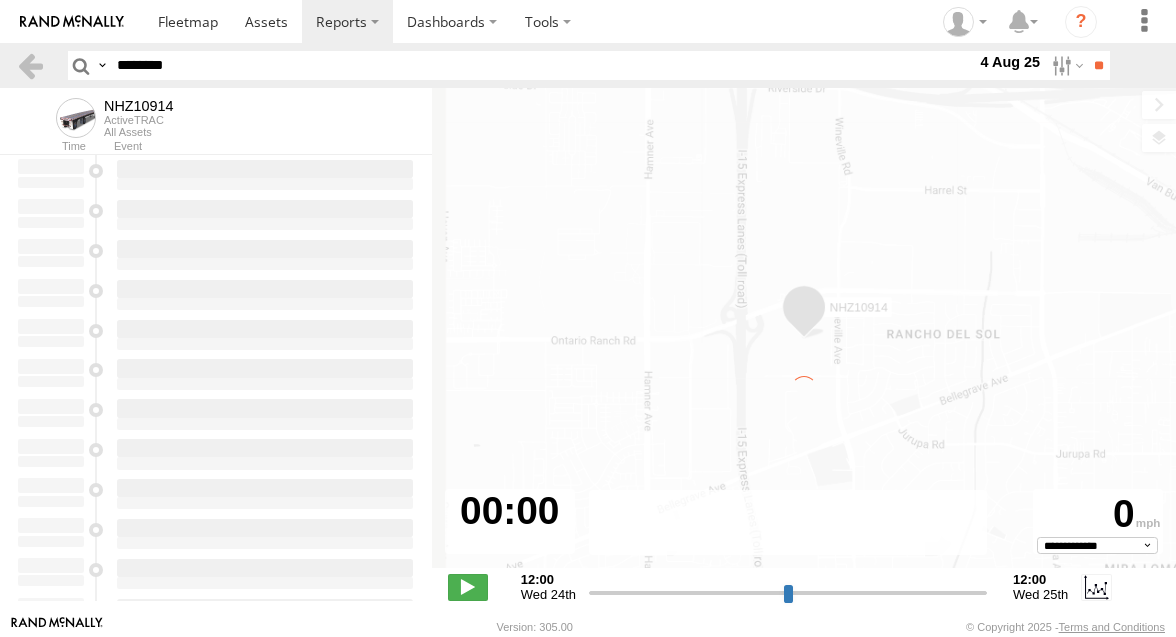 scroll, scrollTop: 0, scrollLeft: 0, axis: both 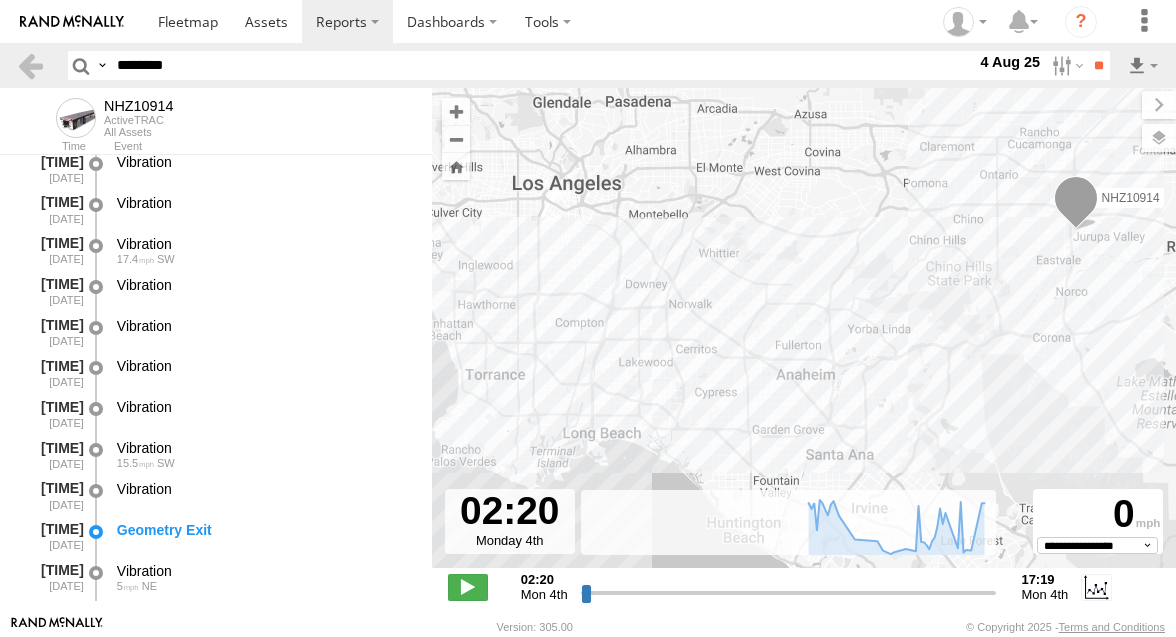 click on "Vibration" at bounding box center (265, 414) 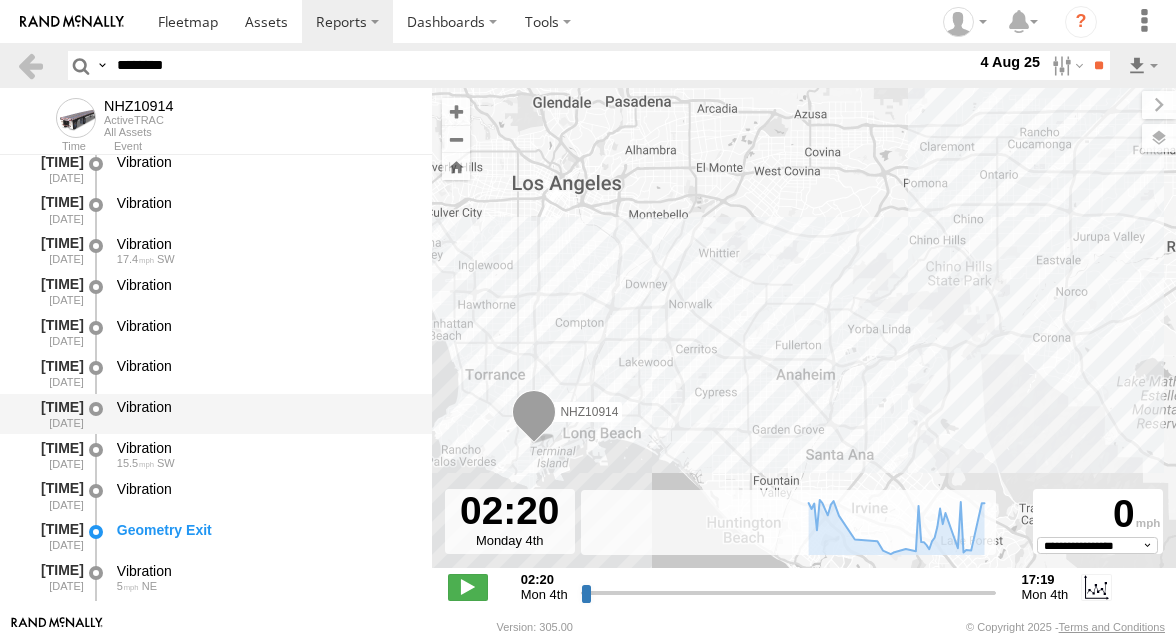 click on "Vibration" at bounding box center (265, 407) 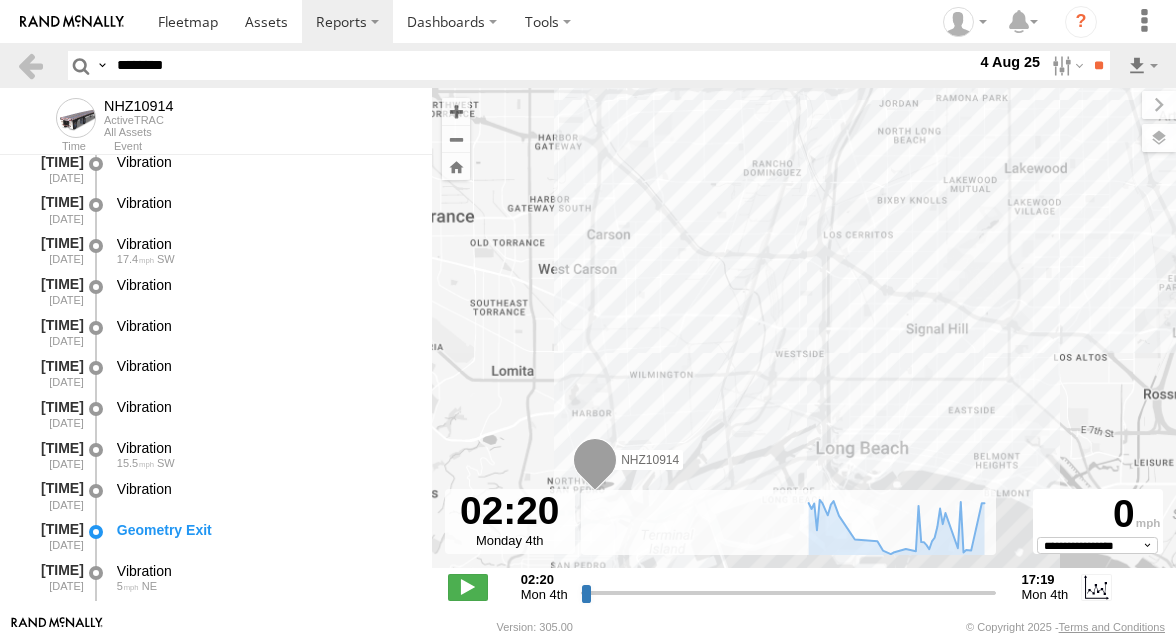 drag, startPoint x: 514, startPoint y: 428, endPoint x: 514, endPoint y: 394, distance: 34 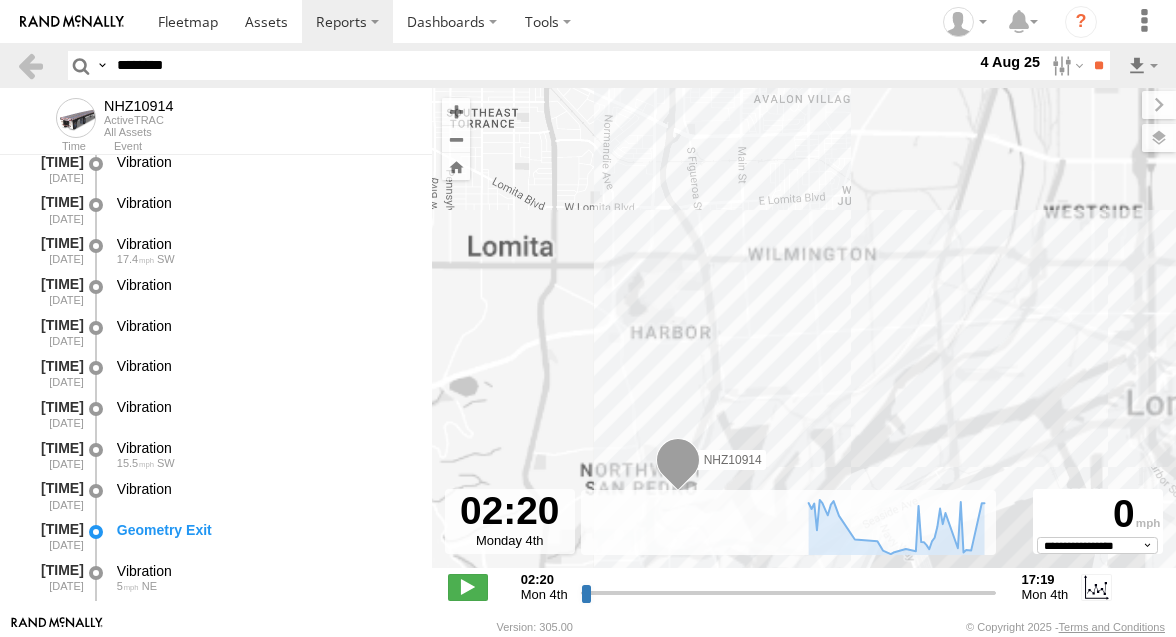 drag, startPoint x: 514, startPoint y: 394, endPoint x: 514, endPoint y: 379, distance: 15 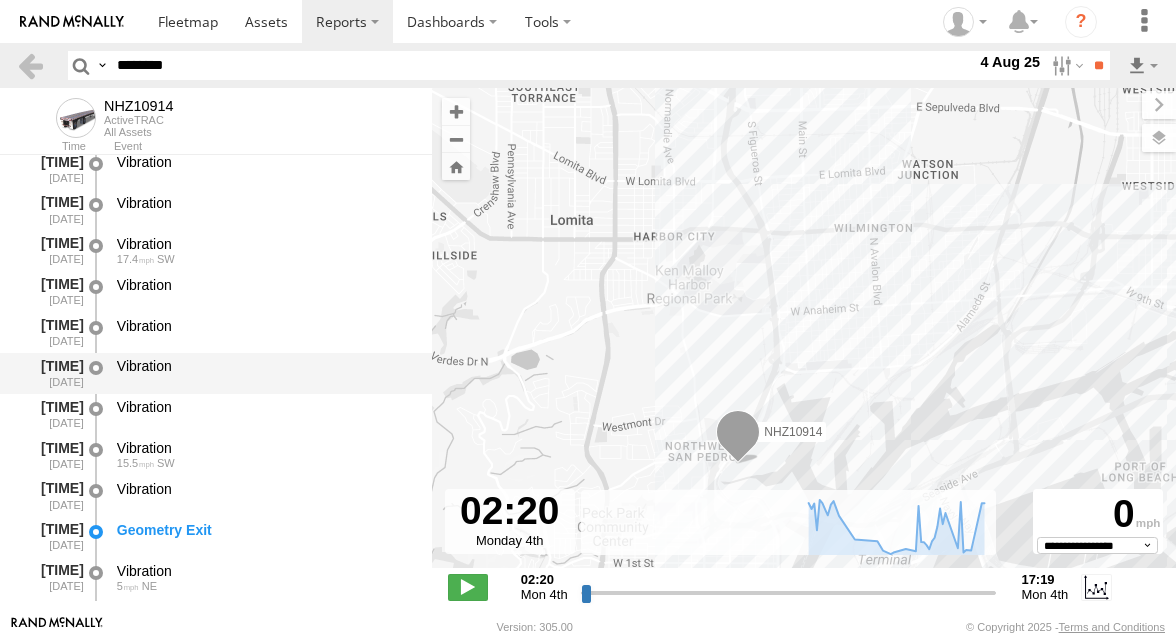 click on "Vibration" at bounding box center [265, 373] 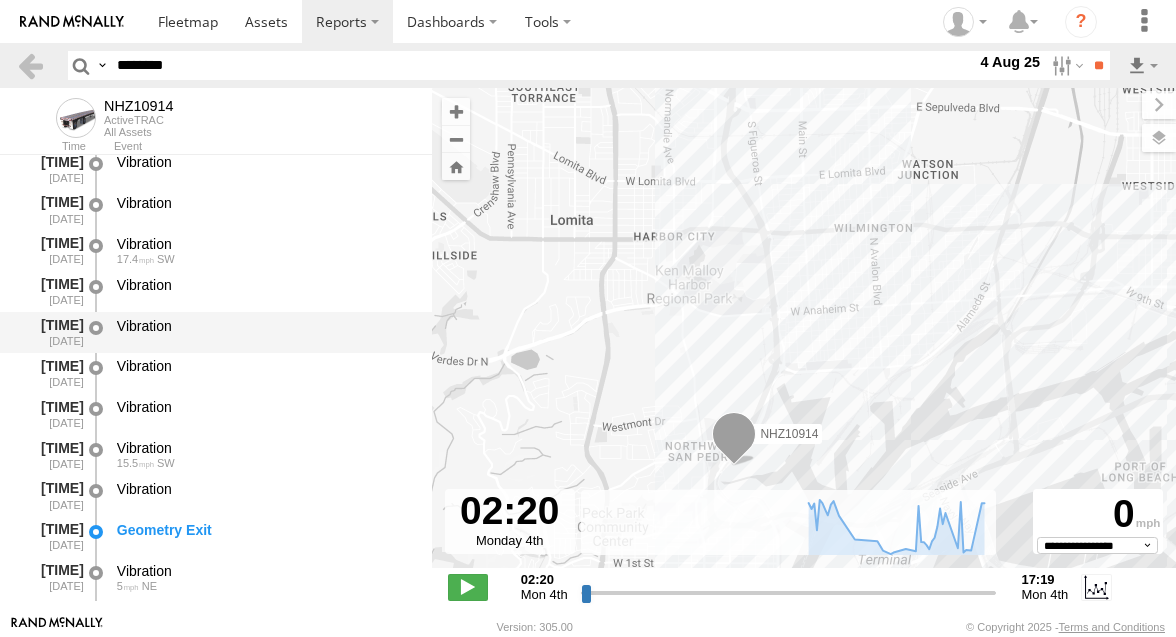 click on "Vibration" at bounding box center [265, 332] 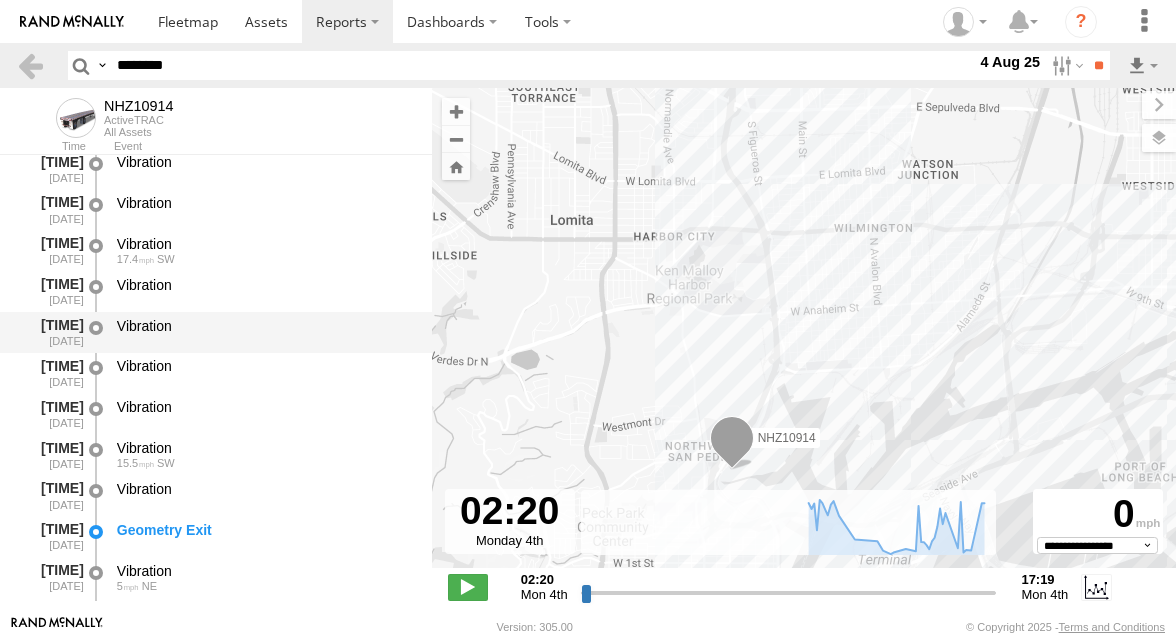 click on "Vibration" at bounding box center (265, 332) 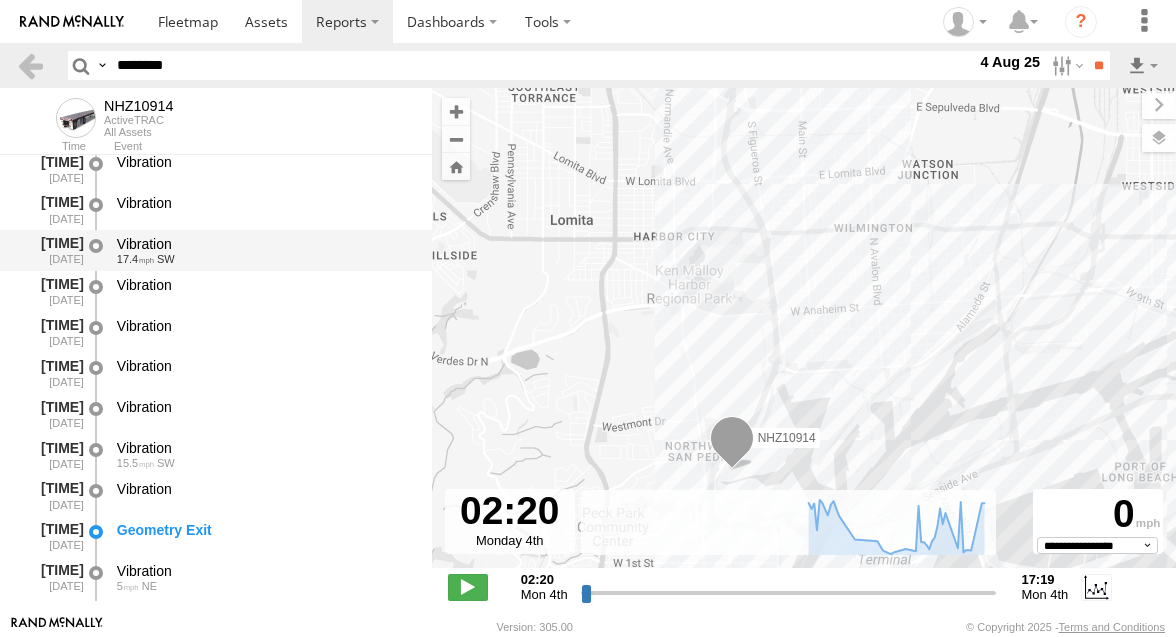 click on "Vibration" at bounding box center (265, 244) 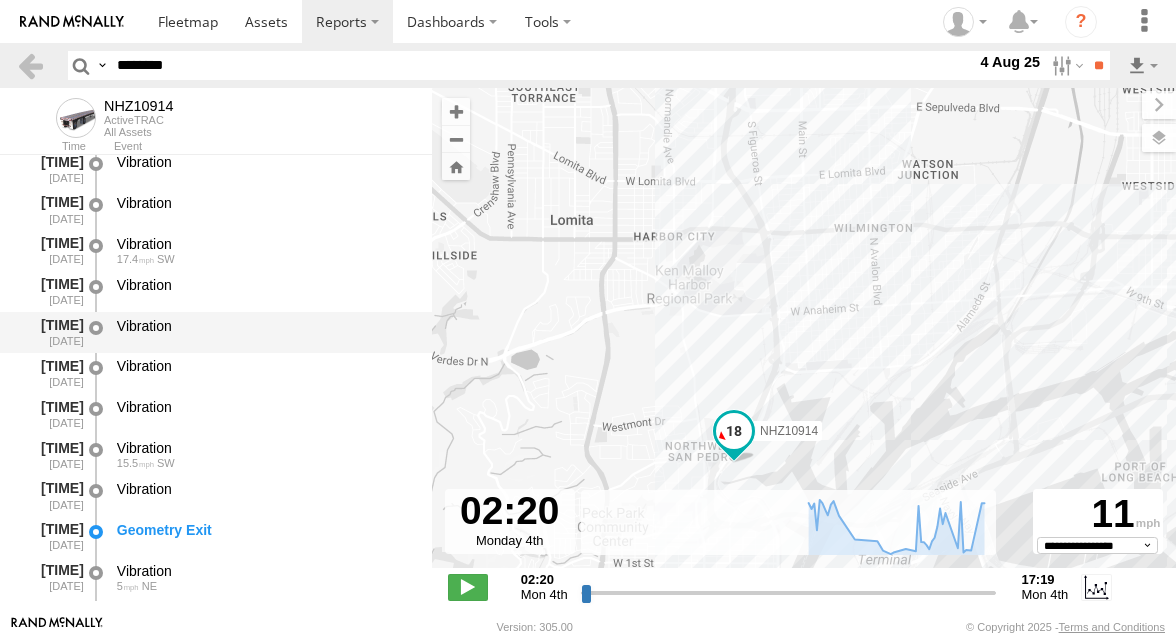 click on "Vibration" at bounding box center (265, 332) 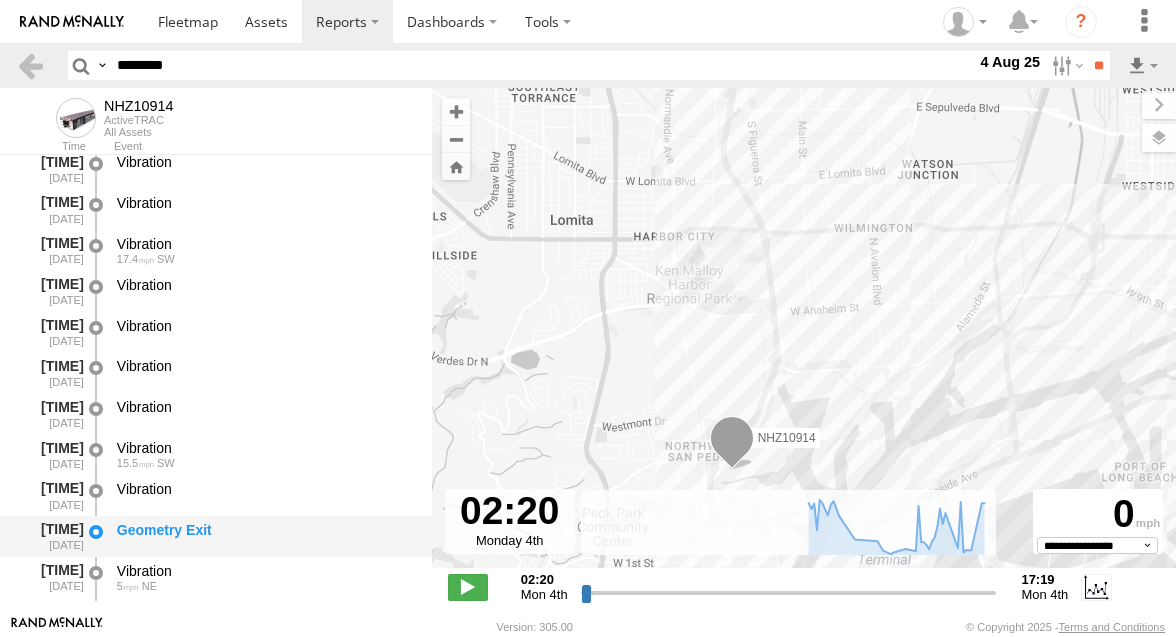 click on "Geometry Exit" at bounding box center [265, 530] 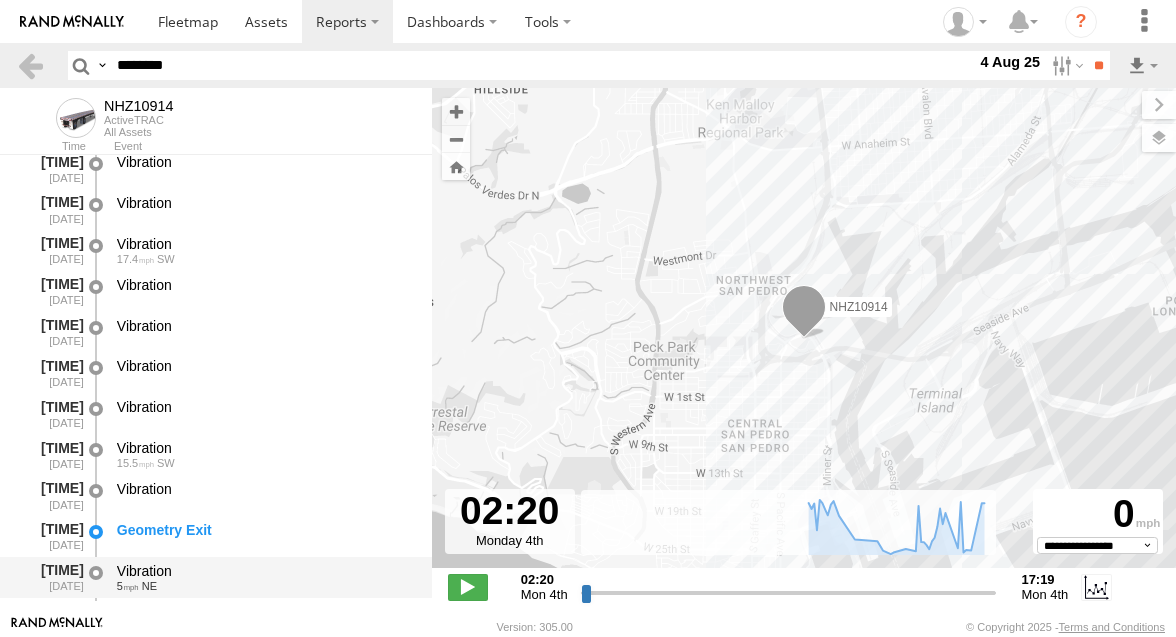 click on "Vibration" at bounding box center (265, 571) 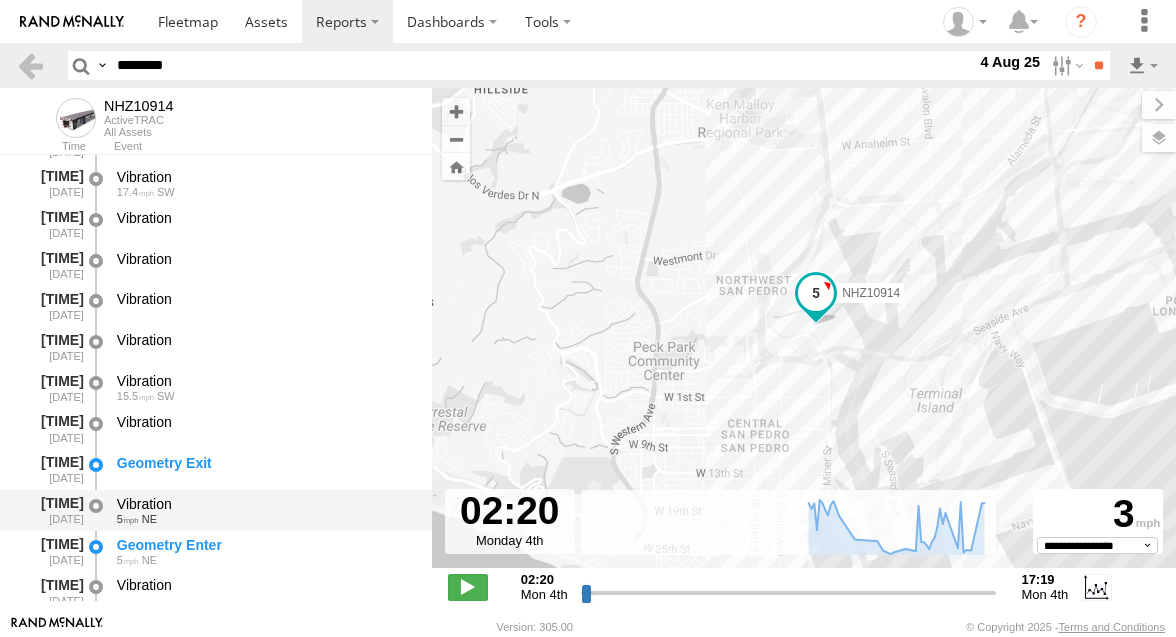 scroll, scrollTop: 972, scrollLeft: 0, axis: vertical 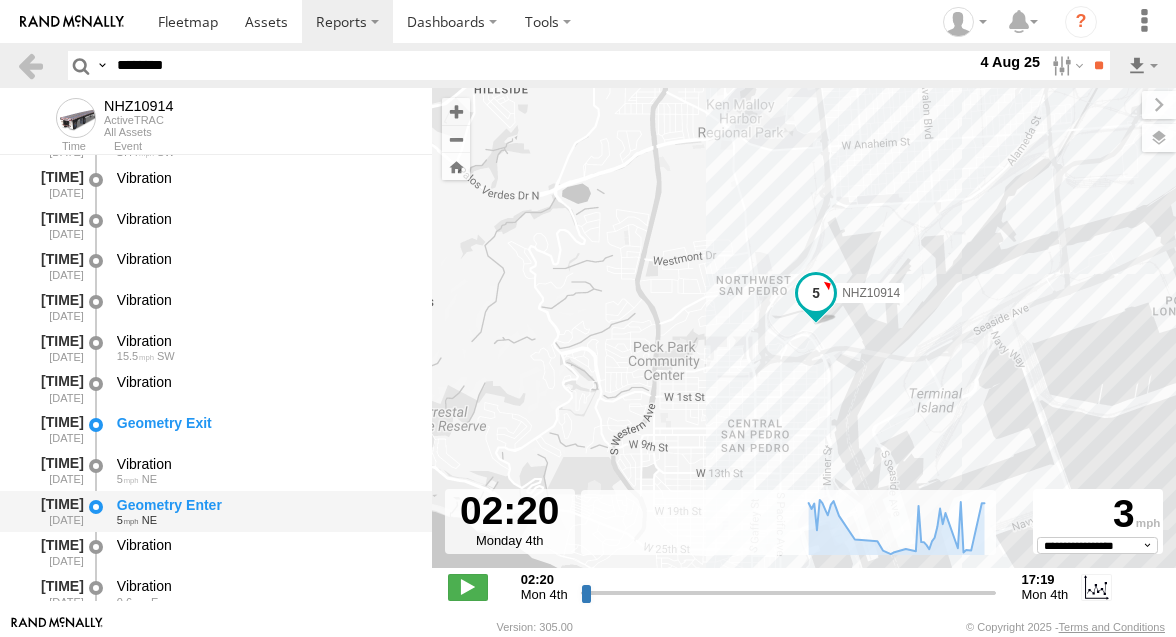 click on "Geometry Enter" at bounding box center (265, 505) 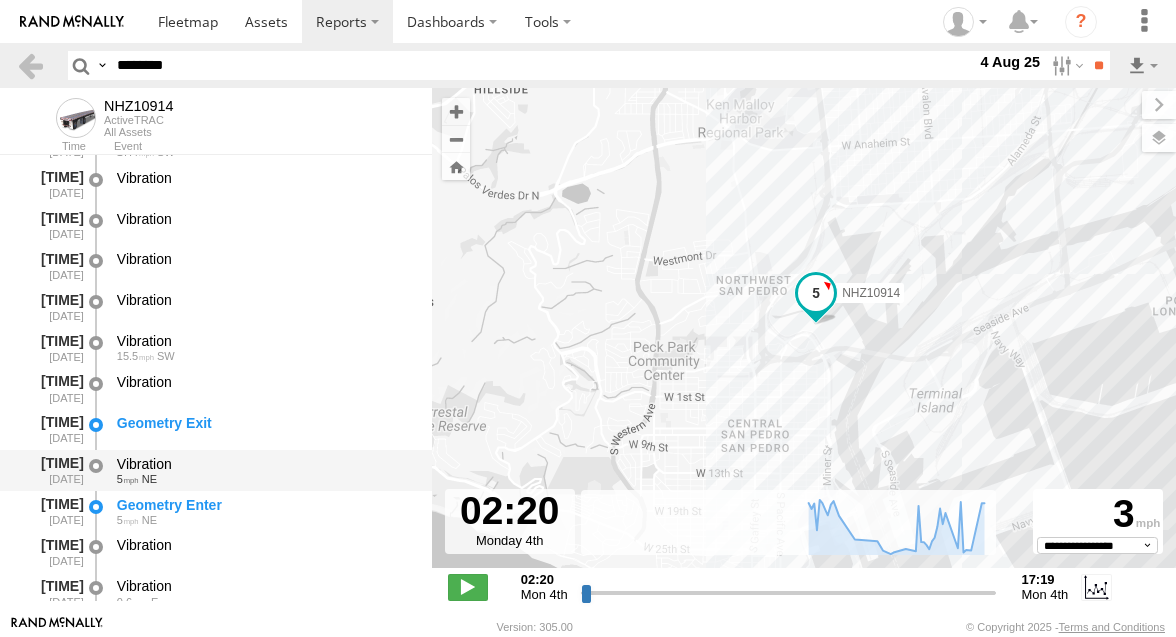 scroll, scrollTop: 1012, scrollLeft: 0, axis: vertical 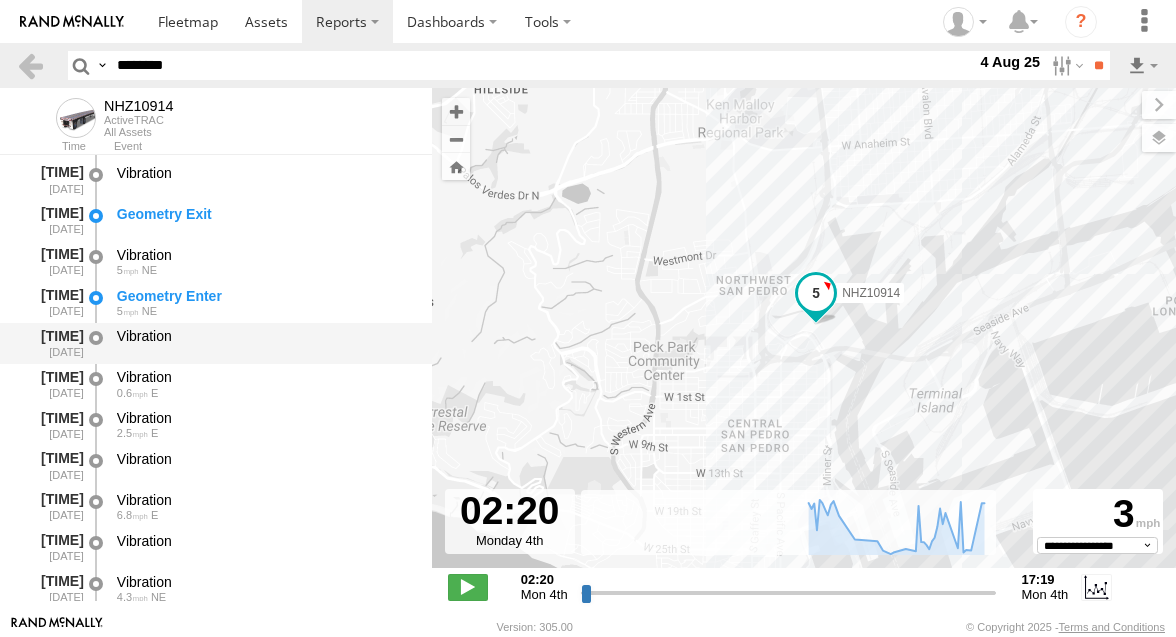 click on "Vibration" at bounding box center (265, 343) 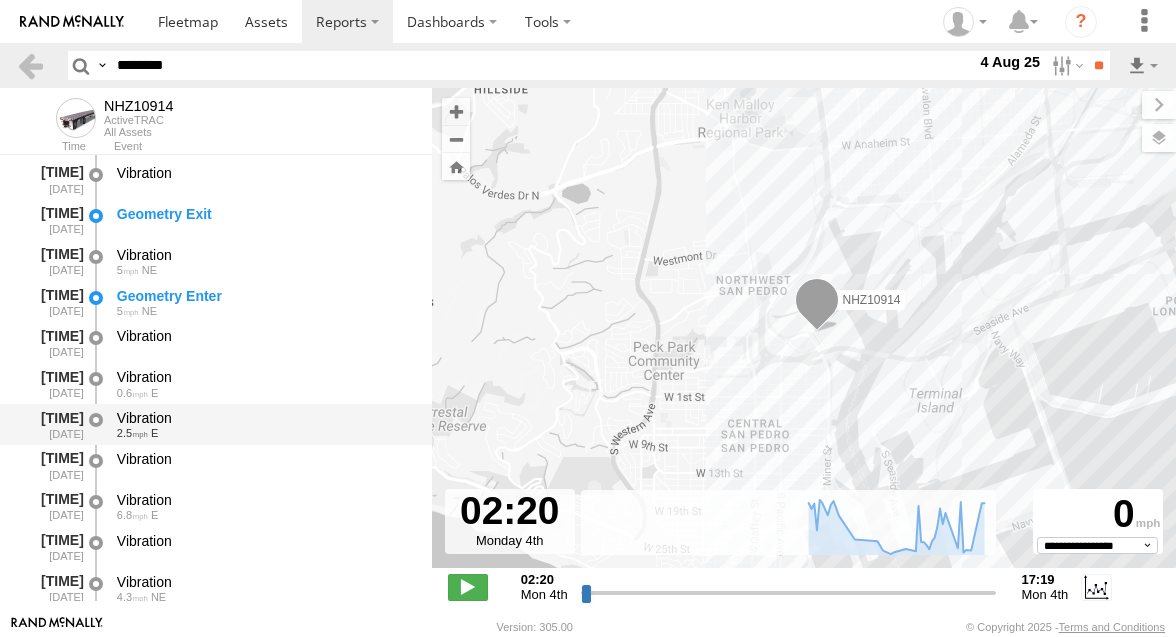 click on "Vibration" at bounding box center (265, 418) 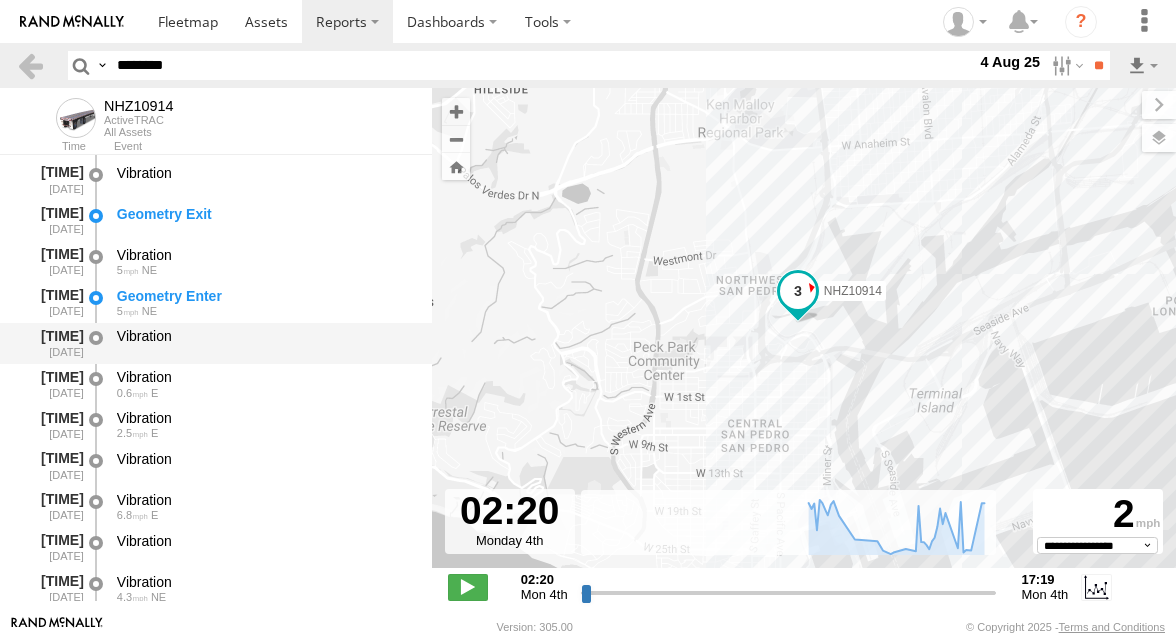 click on "Vibration" at bounding box center [265, 343] 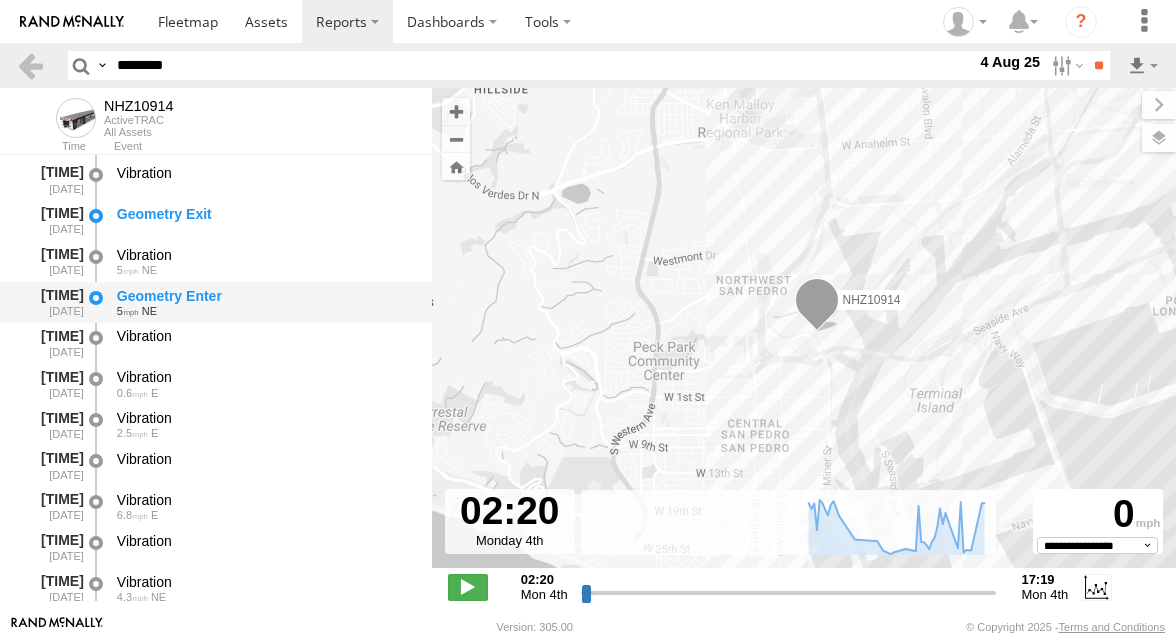 click on "Geometry Enter" at bounding box center (265, 296) 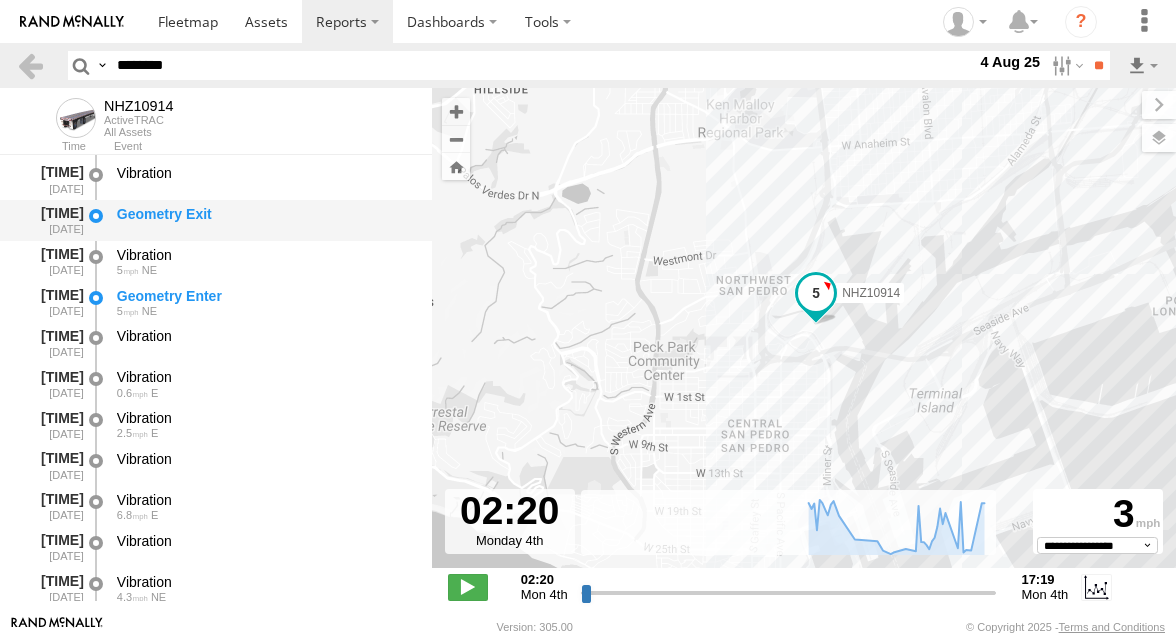 click on "Geometry Exit" at bounding box center [265, 220] 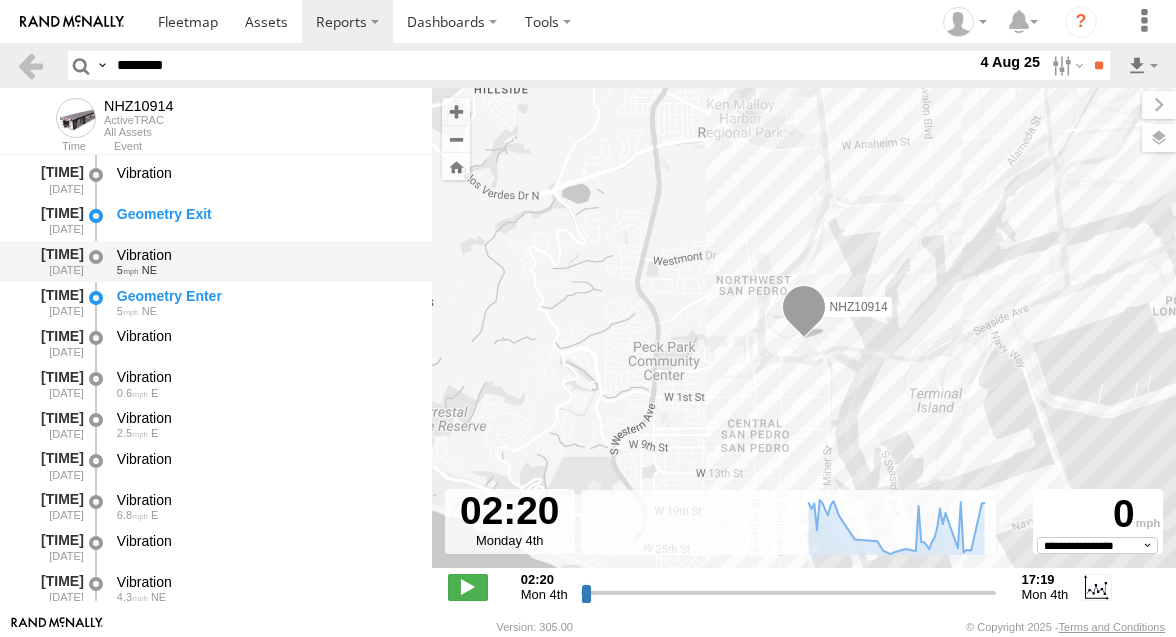 click on "Vibration" at bounding box center (265, 255) 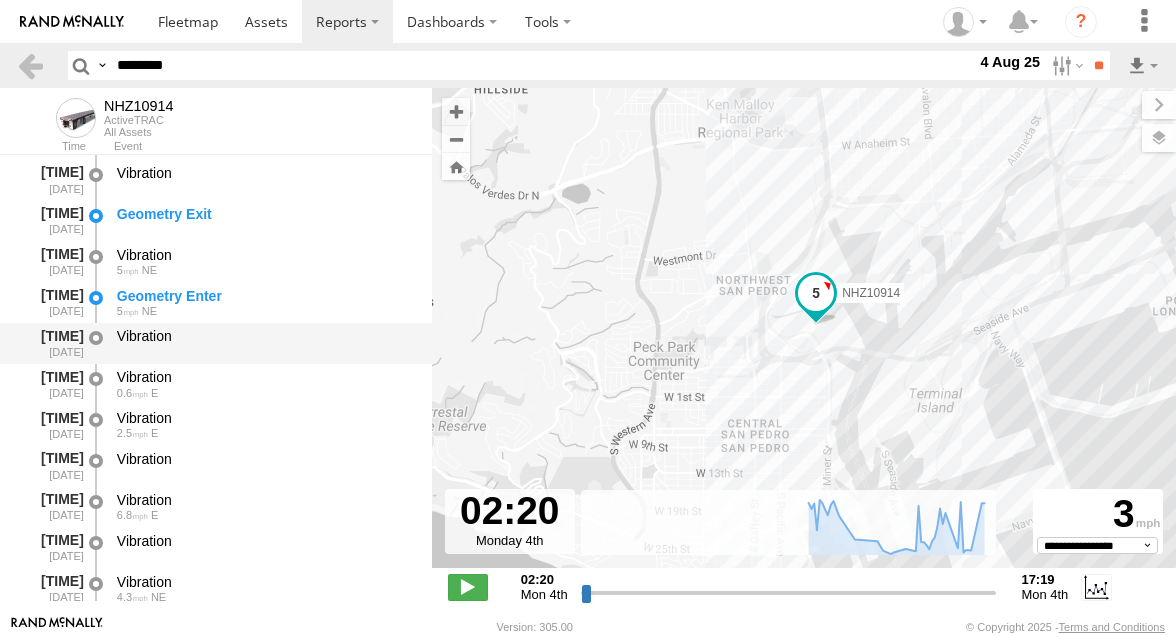 click on "Vibration" at bounding box center (265, 336) 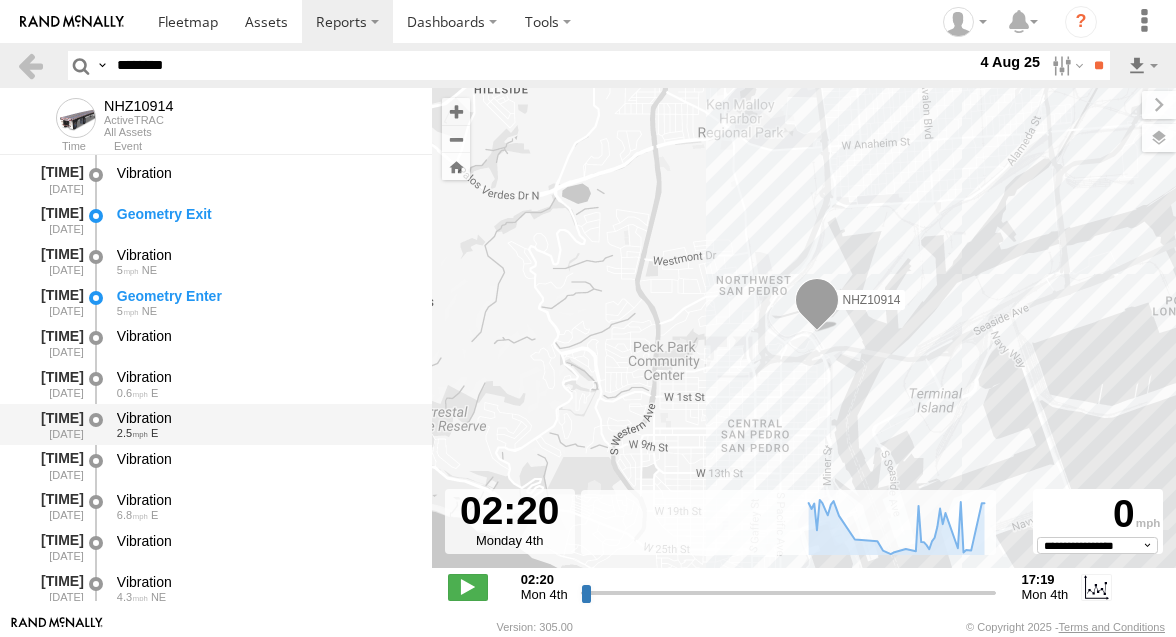 click on "2.5
E" at bounding box center (265, 433) 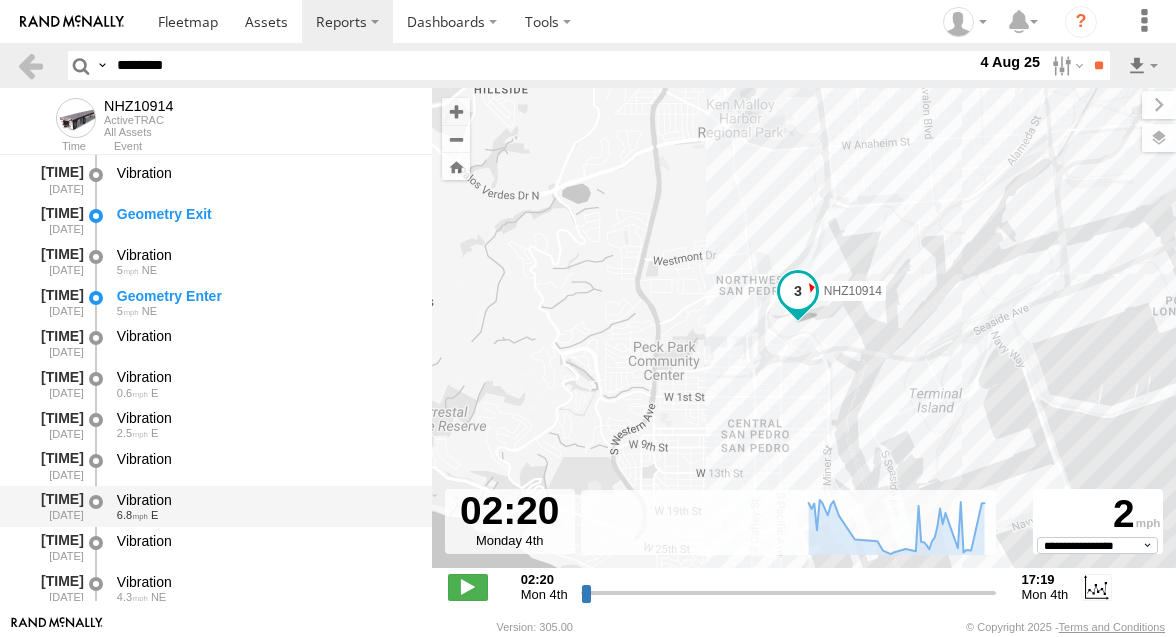 click on "Vibration" at bounding box center (265, 500) 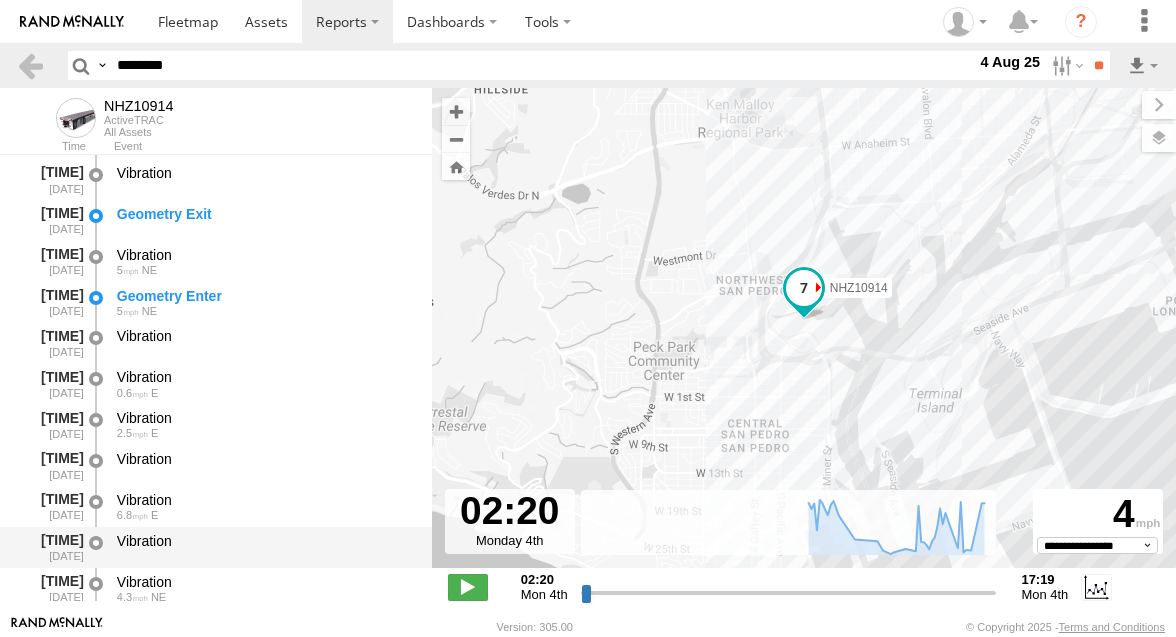 click on "Vibration" at bounding box center (265, 547) 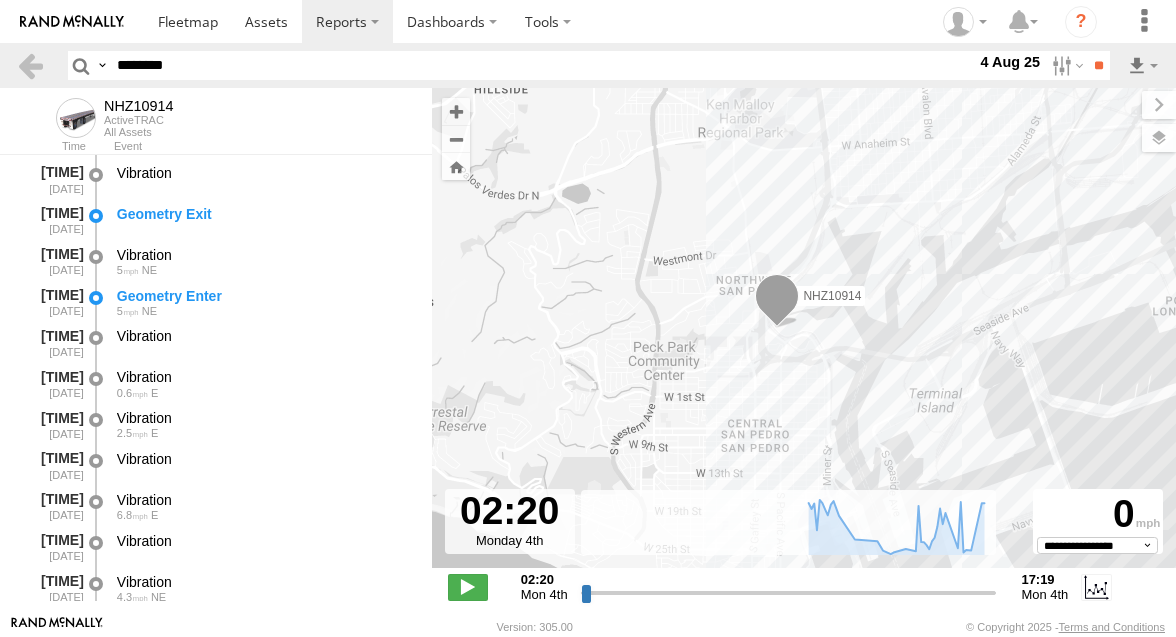 click on "NHZ10914
ActiveTRAC
All Assets
Time
Event
02:20:59 08/04/2025
Heartbeat Interval
03:15:20 08/04/2025" at bounding box center (216, 351) 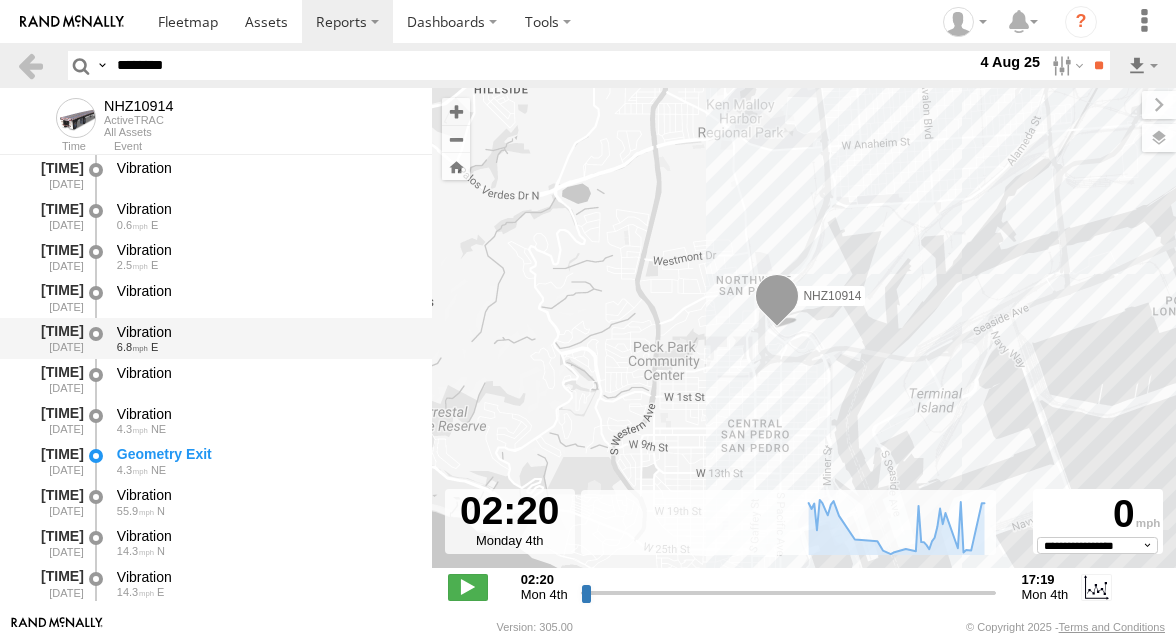 scroll, scrollTop: 1352, scrollLeft: 0, axis: vertical 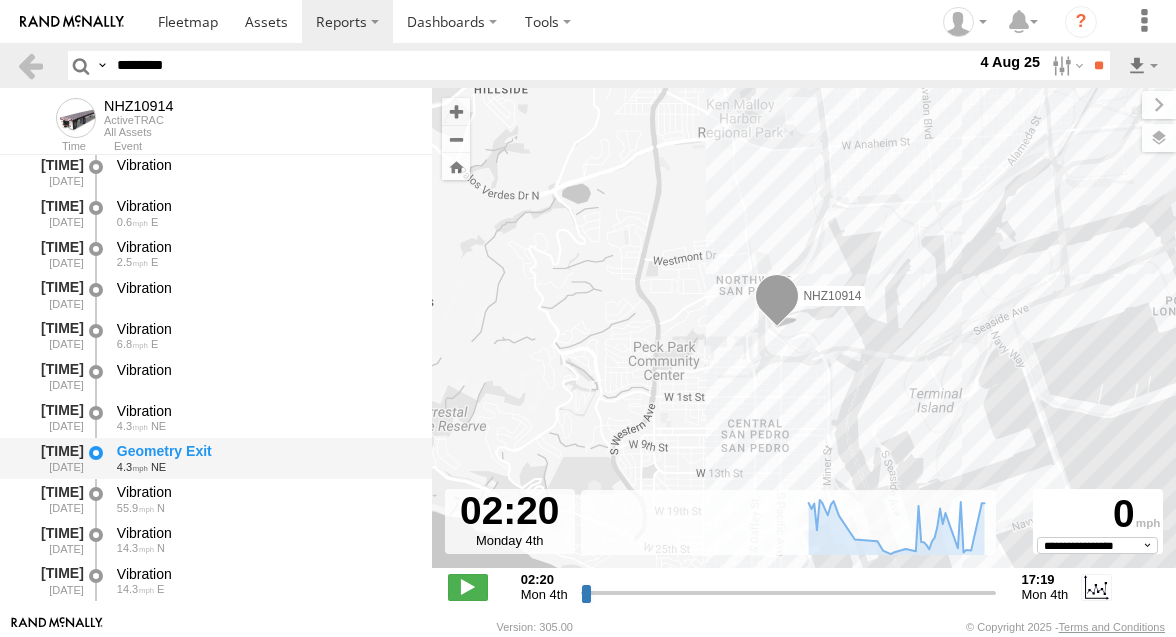 click on "4.3
NE" at bounding box center [265, 467] 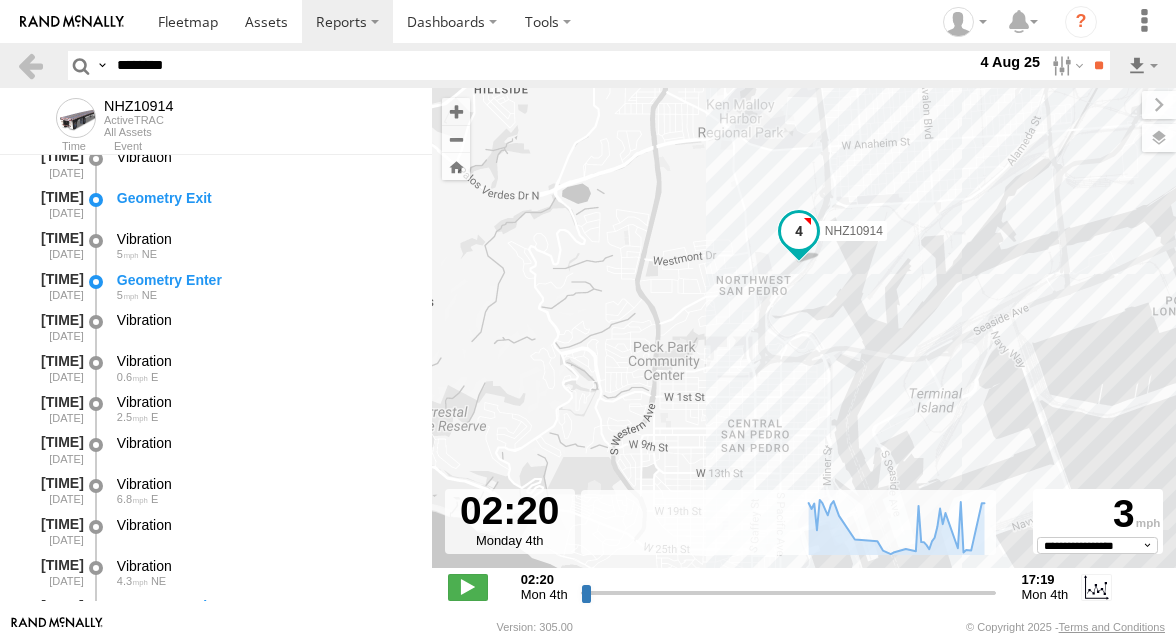 scroll, scrollTop: 1112, scrollLeft: 0, axis: vertical 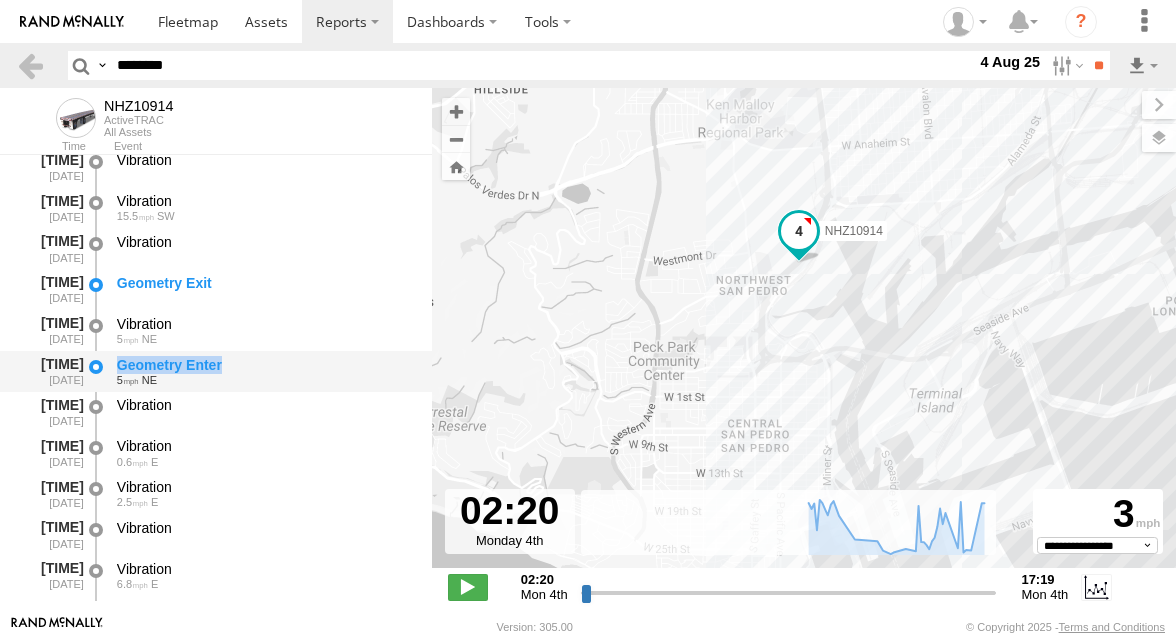 click on "Geometry Enter" at bounding box center (265, 365) 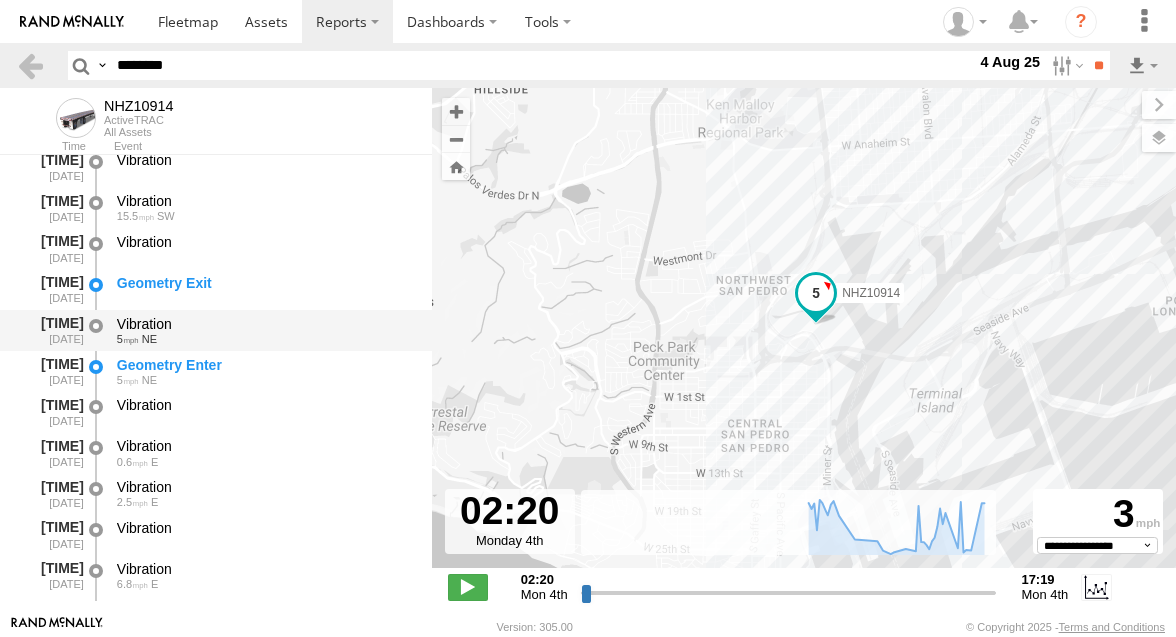 click on "5
NE" at bounding box center [265, 339] 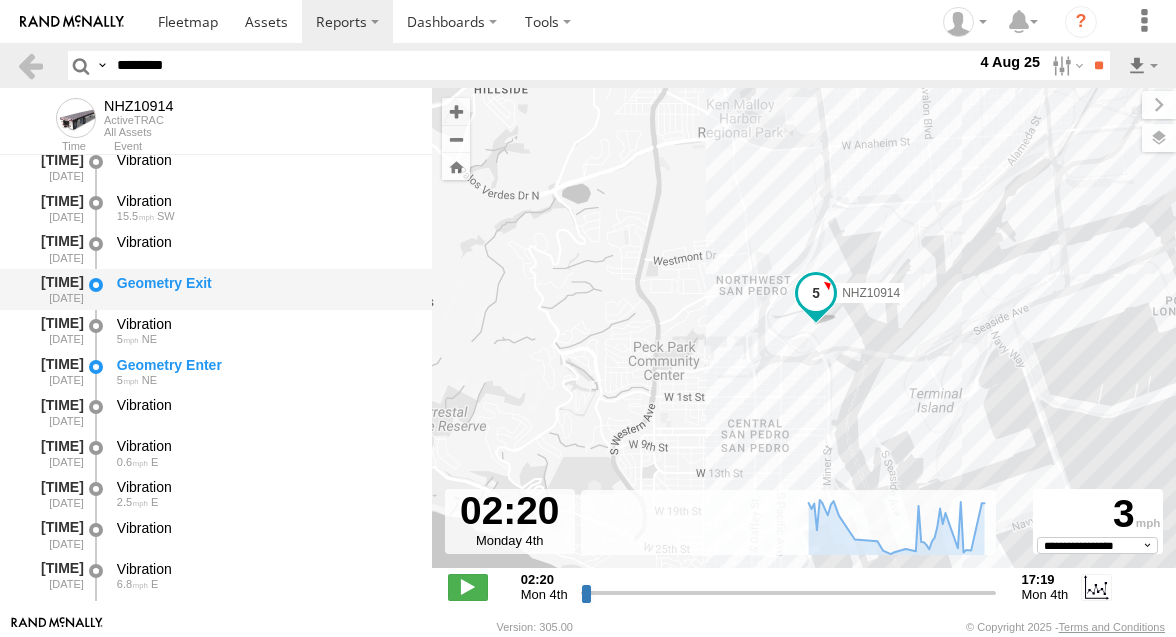 scroll, scrollTop: 1102, scrollLeft: 0, axis: vertical 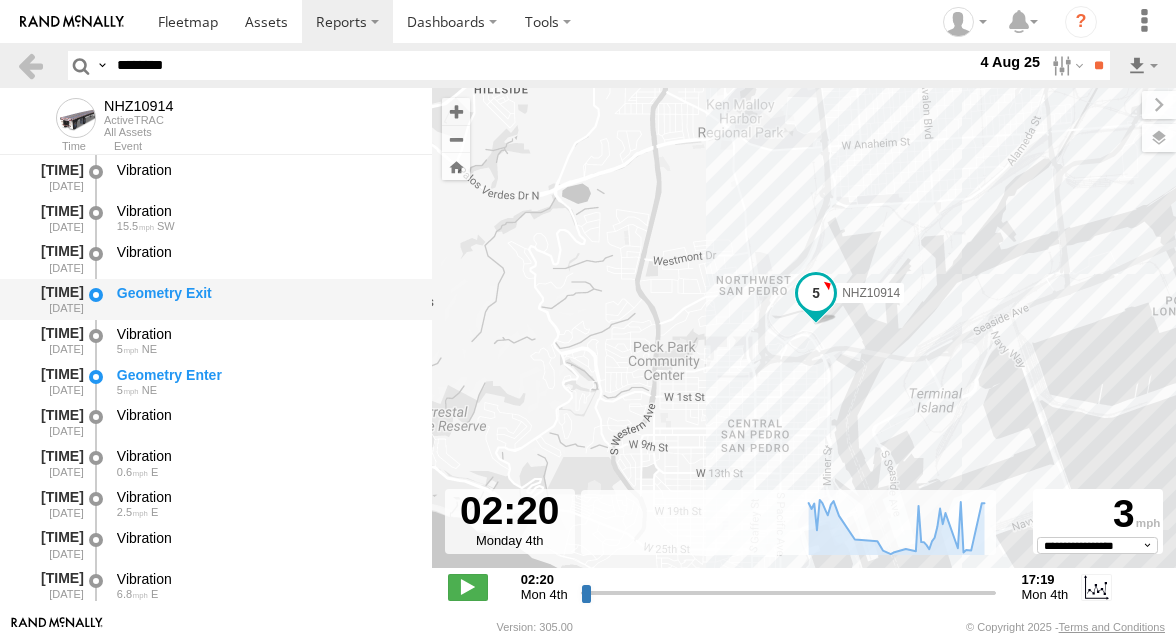 click on "Geometry Exit" at bounding box center (265, 293) 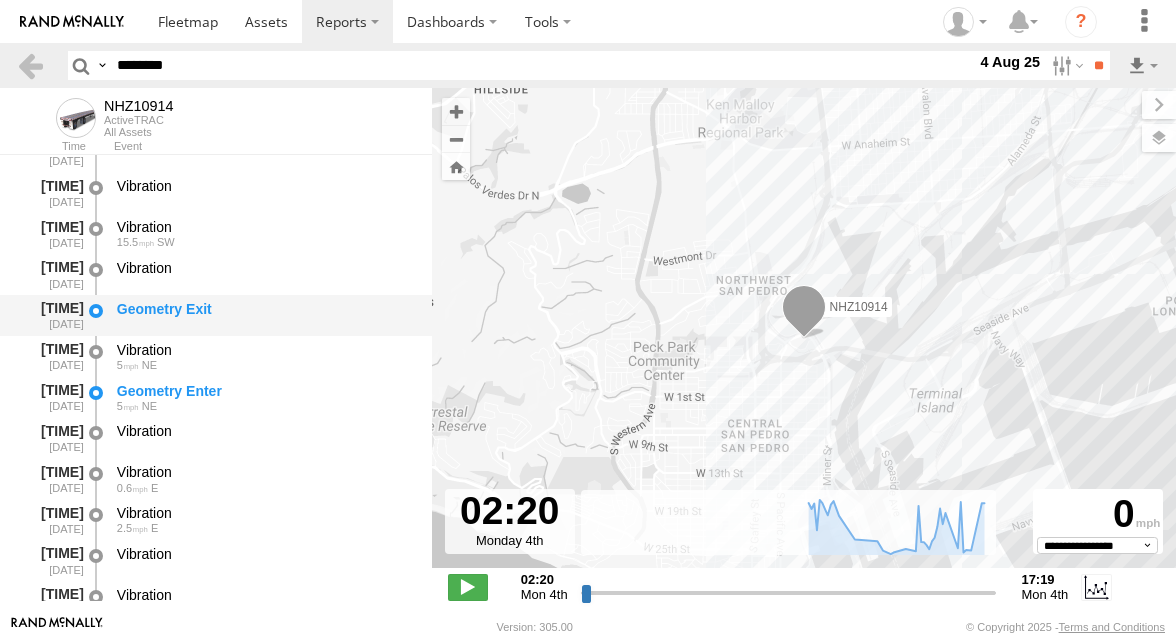 scroll, scrollTop: 1074, scrollLeft: 0, axis: vertical 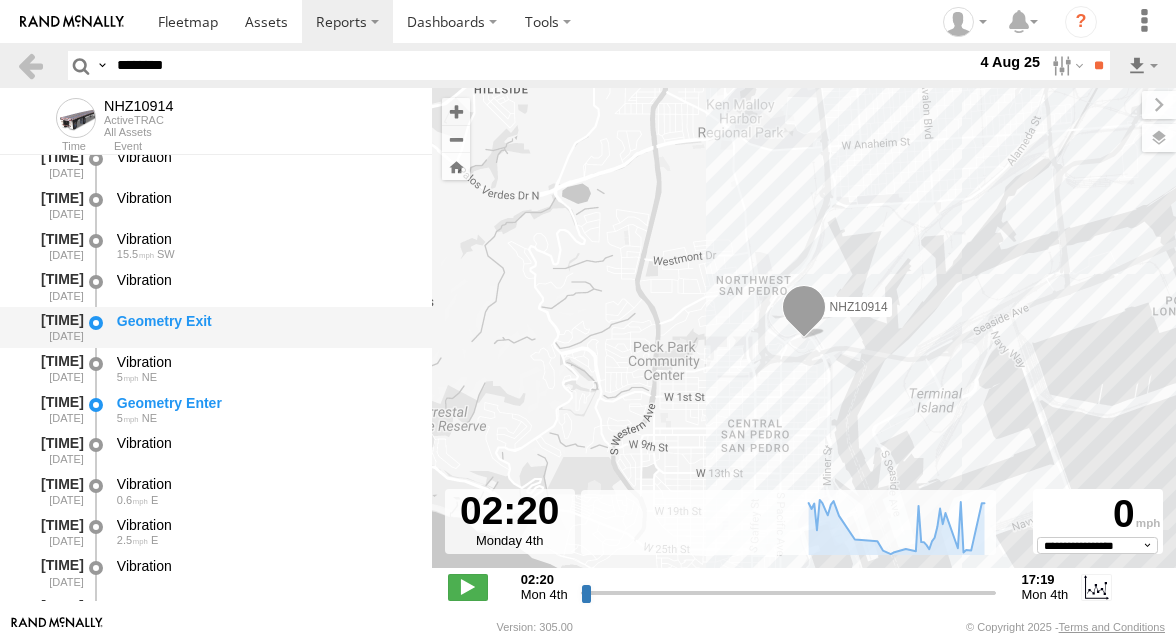 click on "Vibration" at bounding box center (265, 280) 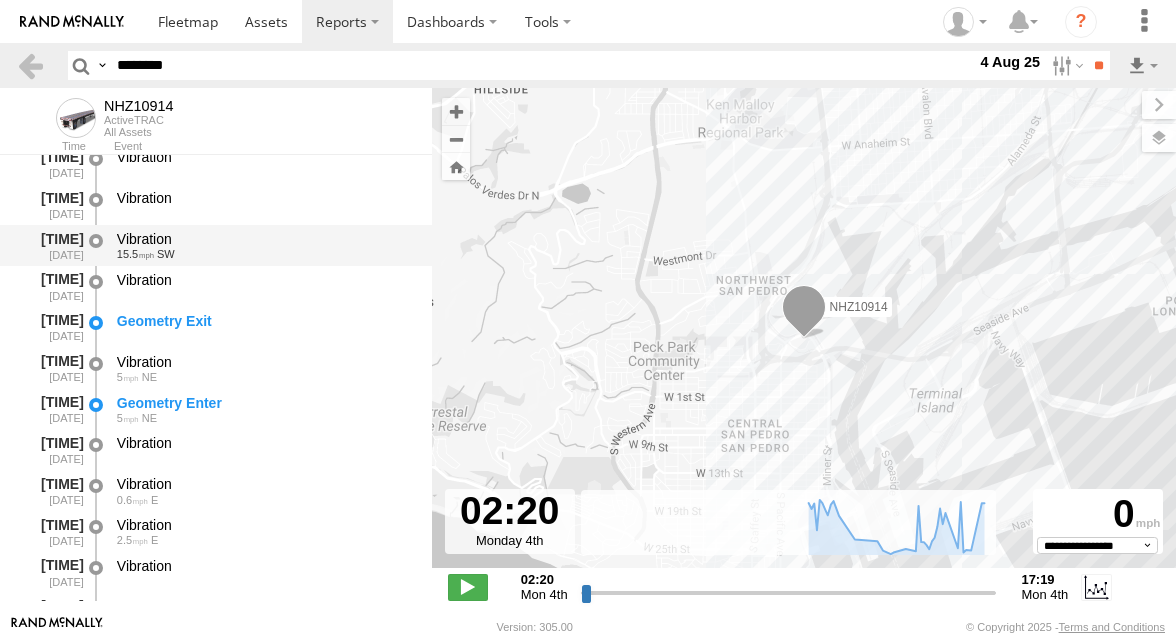 click on "15.5
SW" at bounding box center [265, 254] 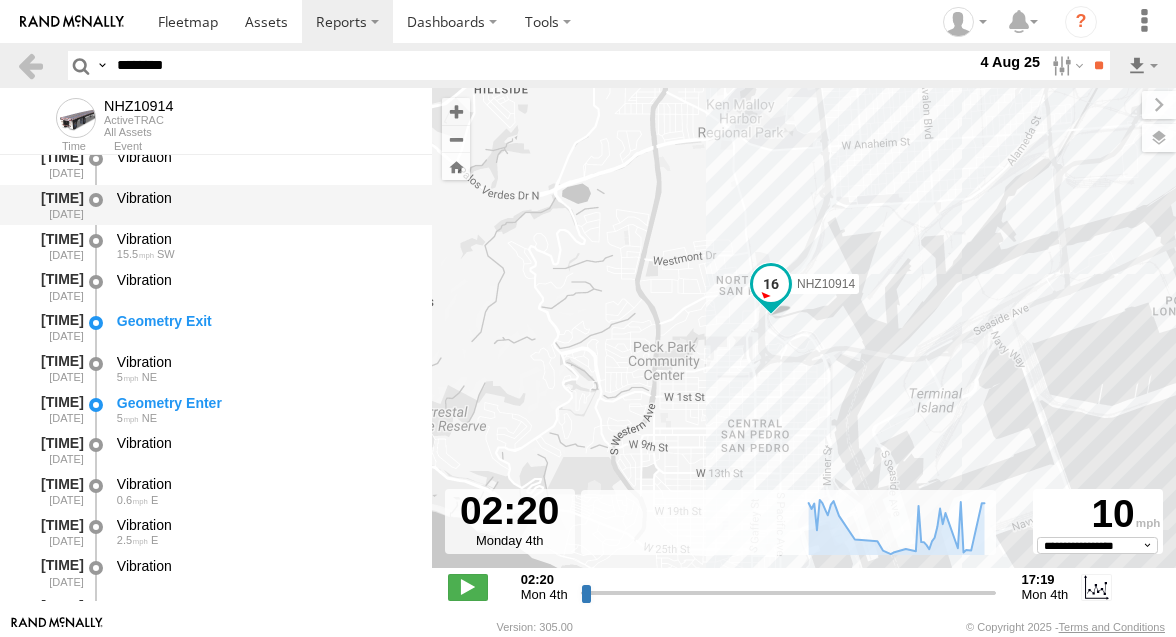 click on "13:03:41 08/04/2025
Vibration" at bounding box center (216, 205) 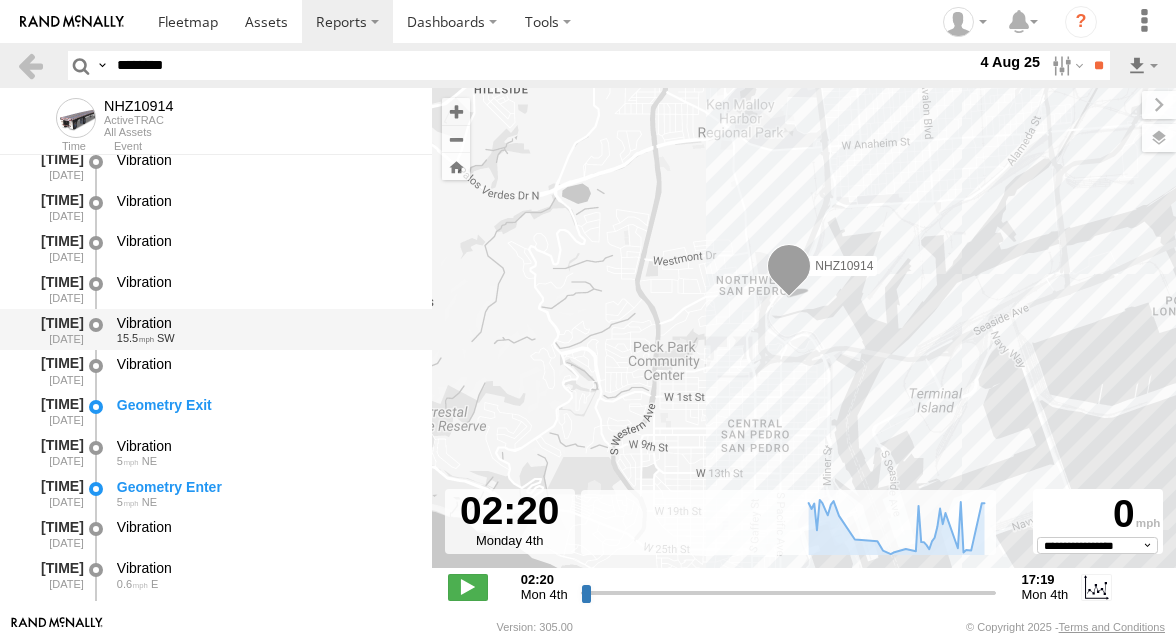 scroll, scrollTop: 984, scrollLeft: 0, axis: vertical 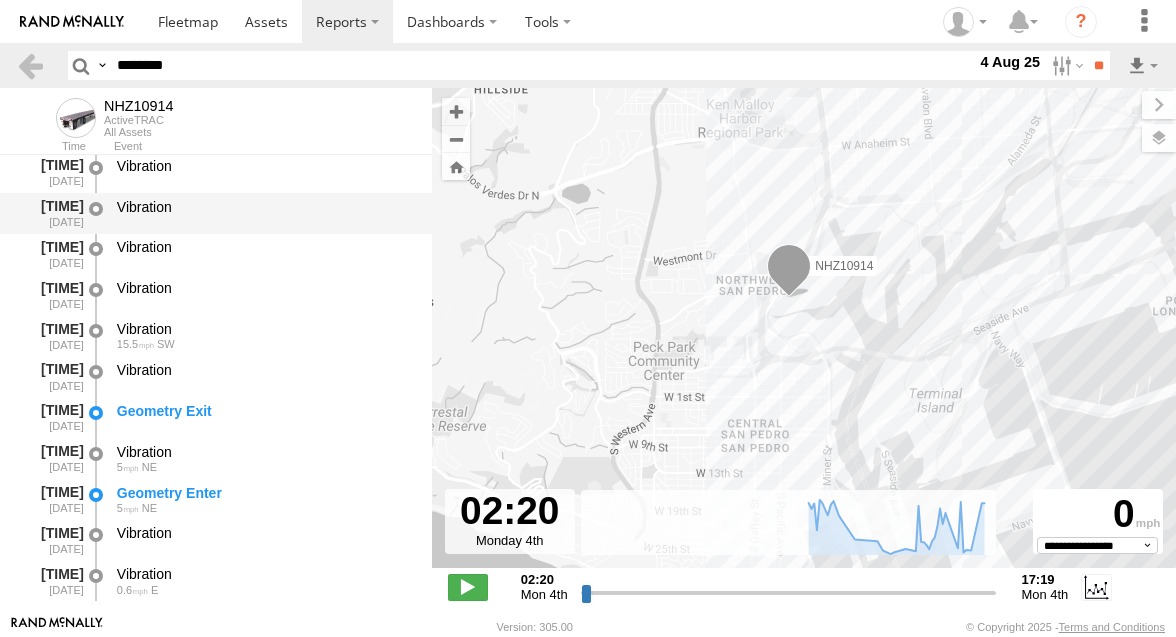 click on "Vibration" at bounding box center (265, 207) 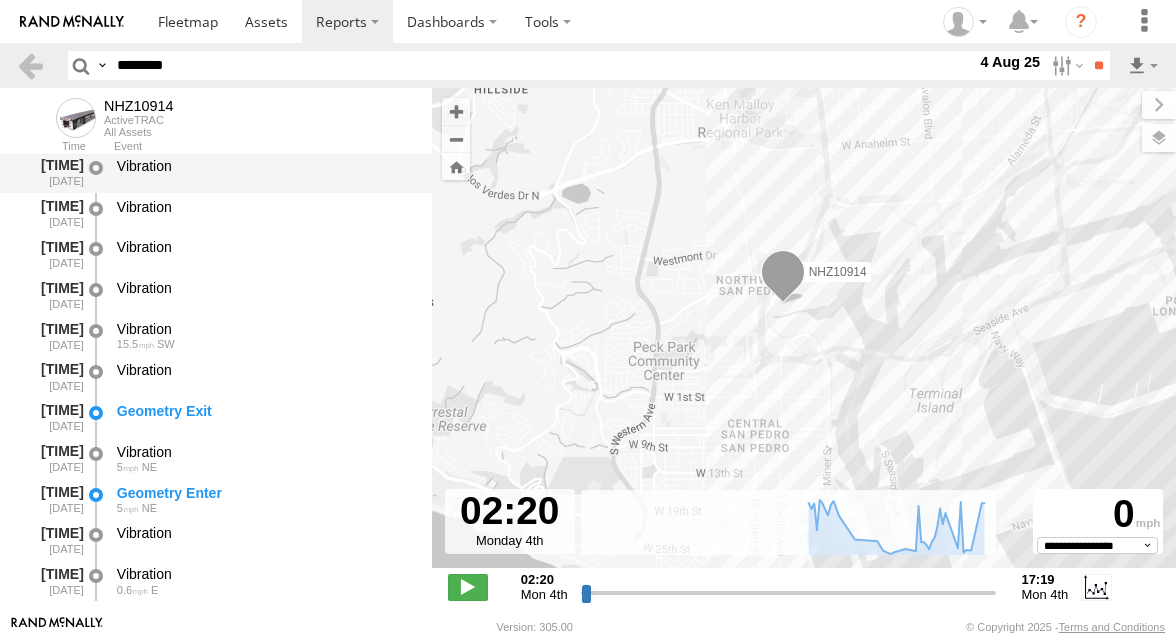 click on "Vibration" at bounding box center [265, 172] 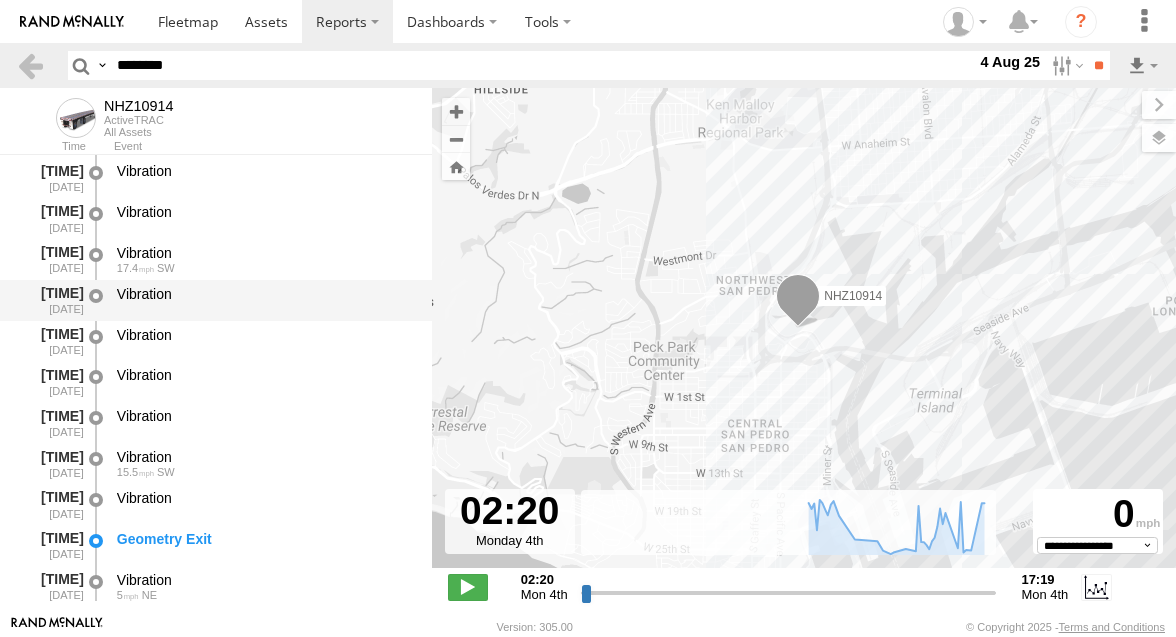 scroll, scrollTop: 820, scrollLeft: 0, axis: vertical 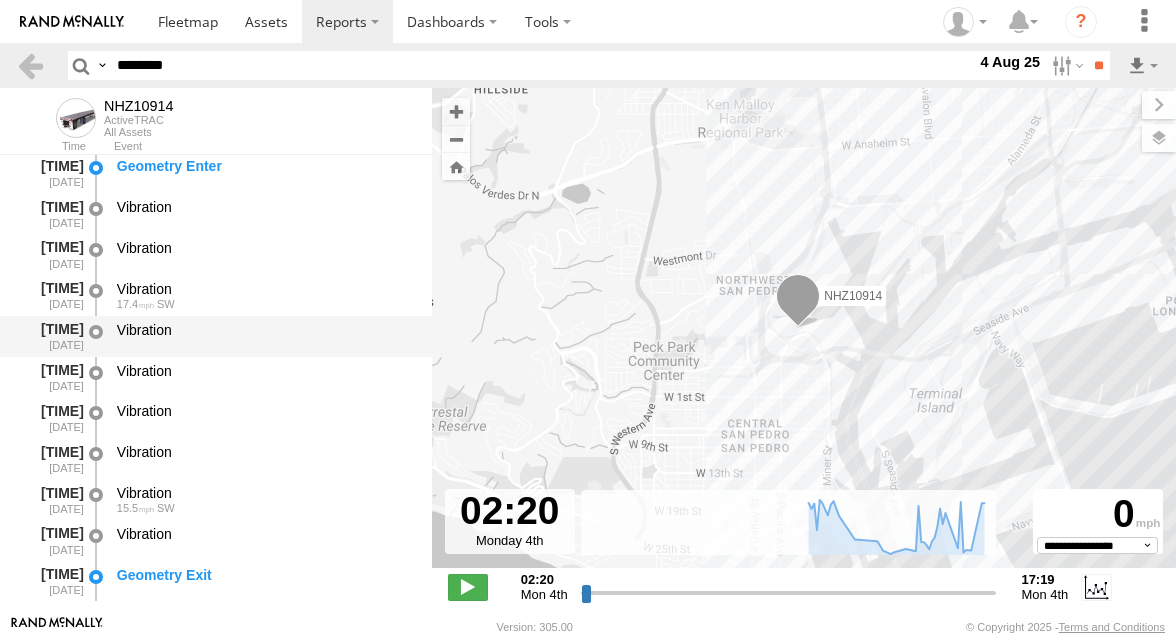 click on "Geometry Enter" at bounding box center [265, 172] 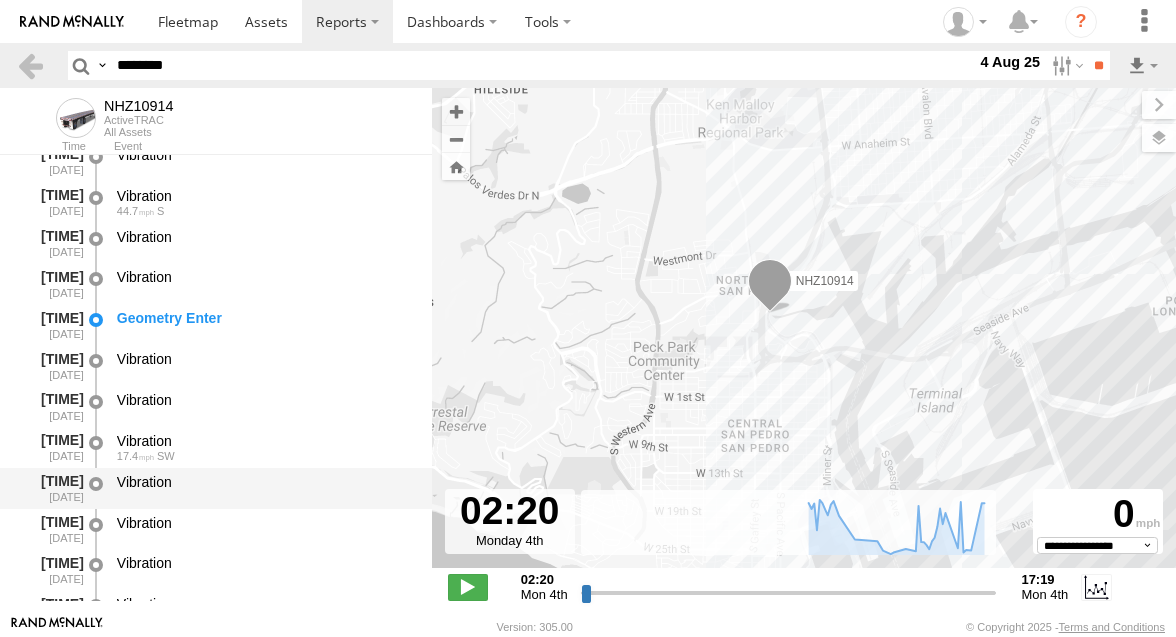scroll, scrollTop: 638, scrollLeft: 0, axis: vertical 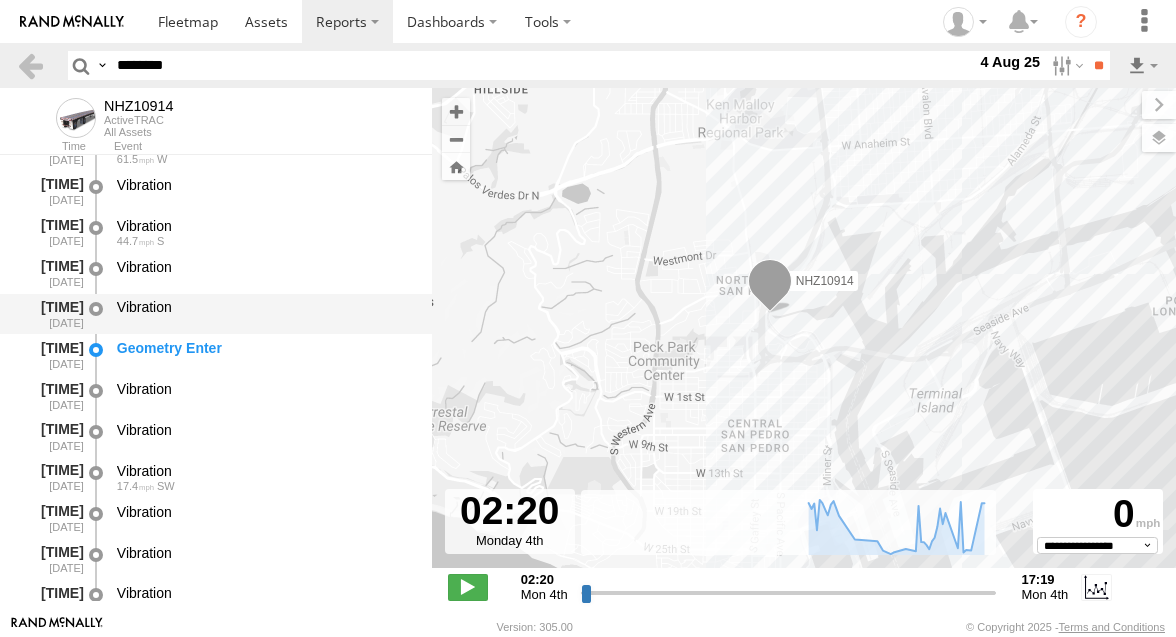 click on "Vibration" at bounding box center (265, 307) 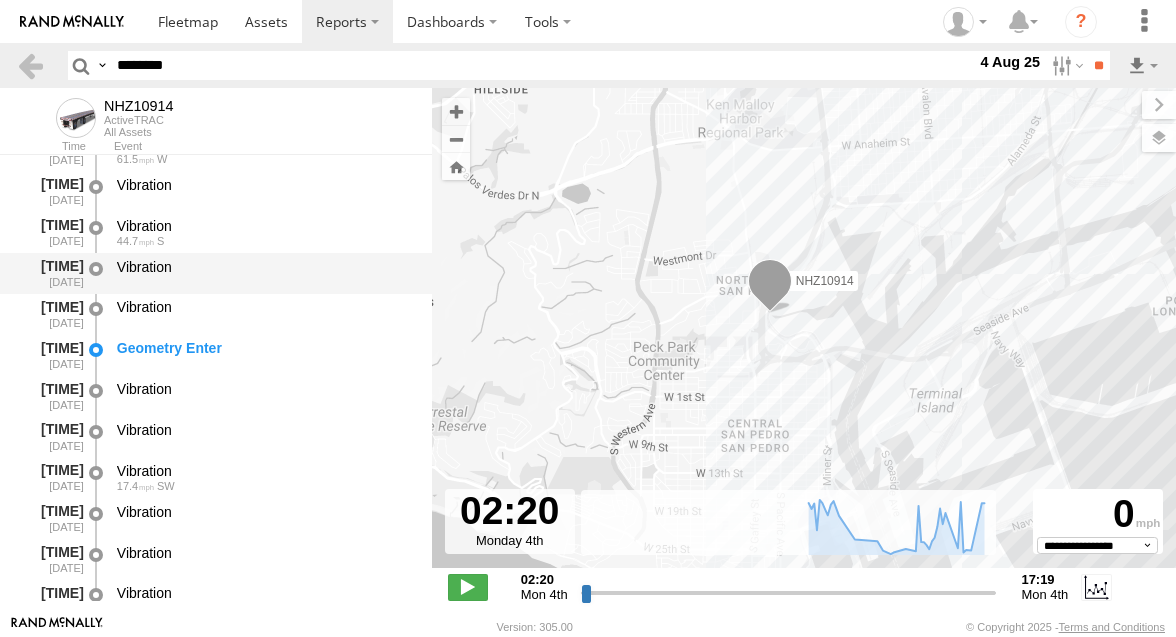click on "Vibration" at bounding box center [265, 267] 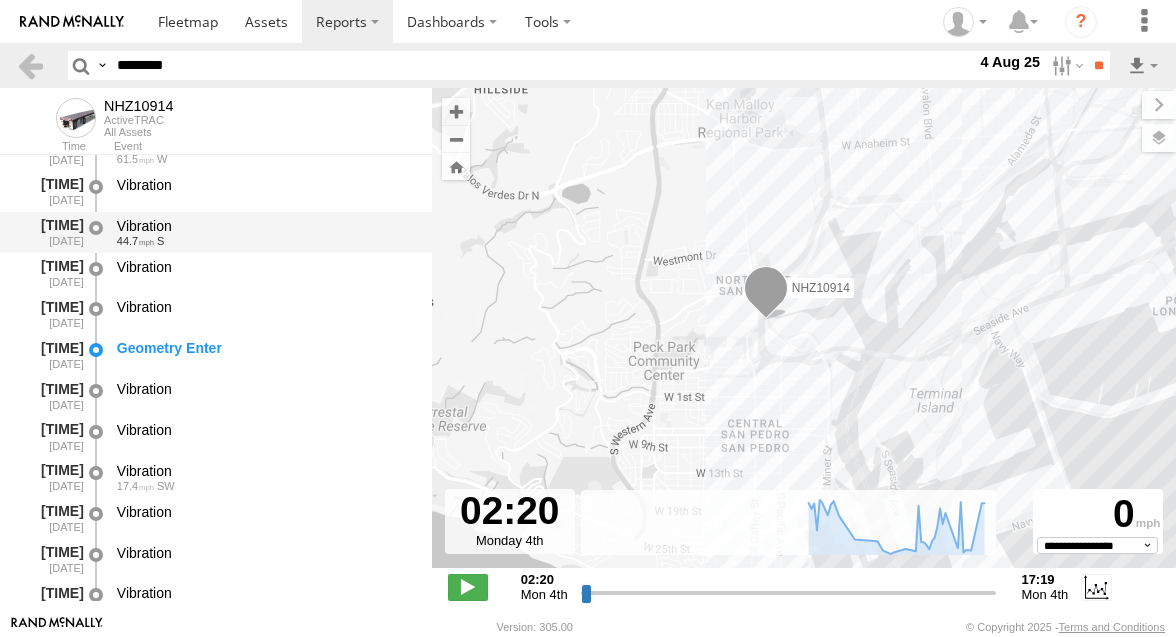 click on "44.7
S" at bounding box center (265, 241) 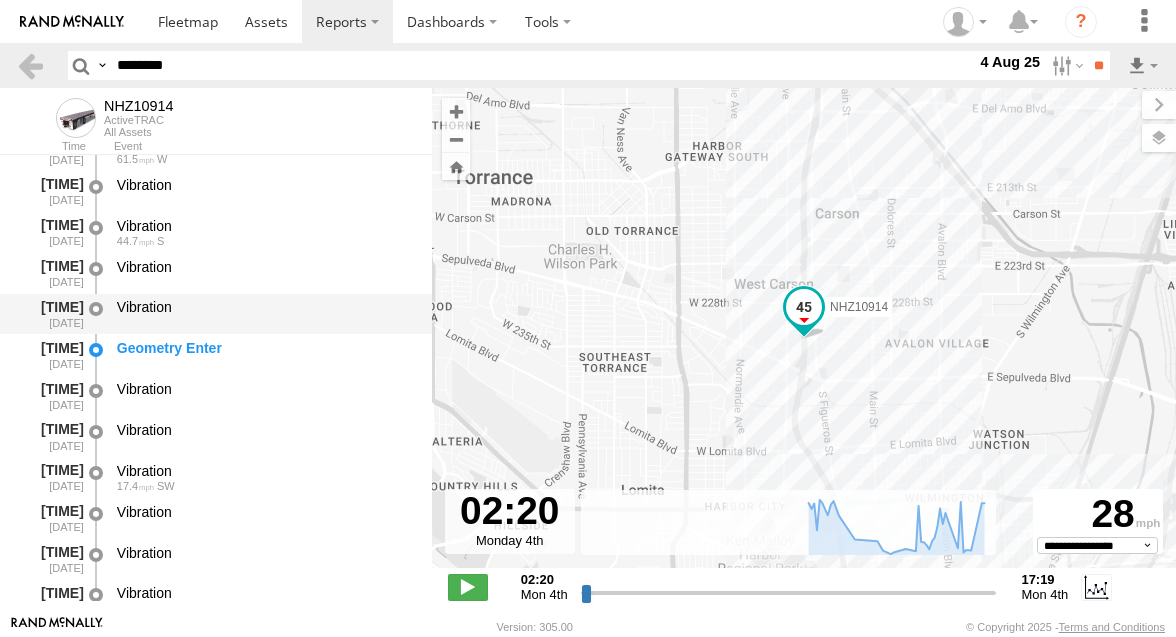 click on "Vibration" at bounding box center (265, 314) 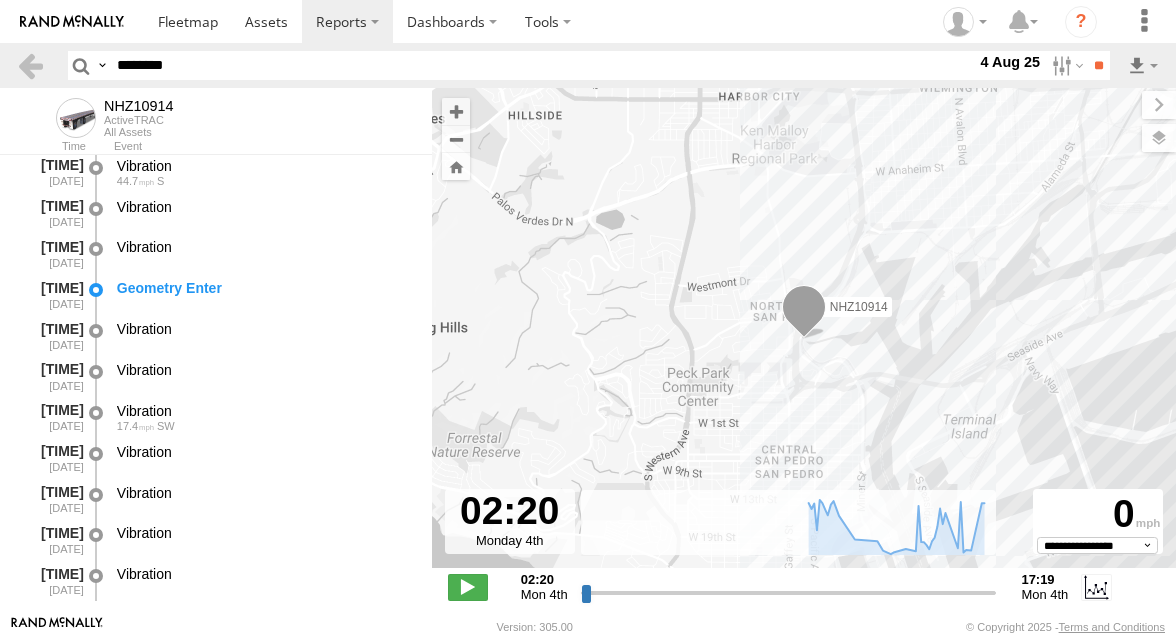 scroll, scrollTop: 701, scrollLeft: 0, axis: vertical 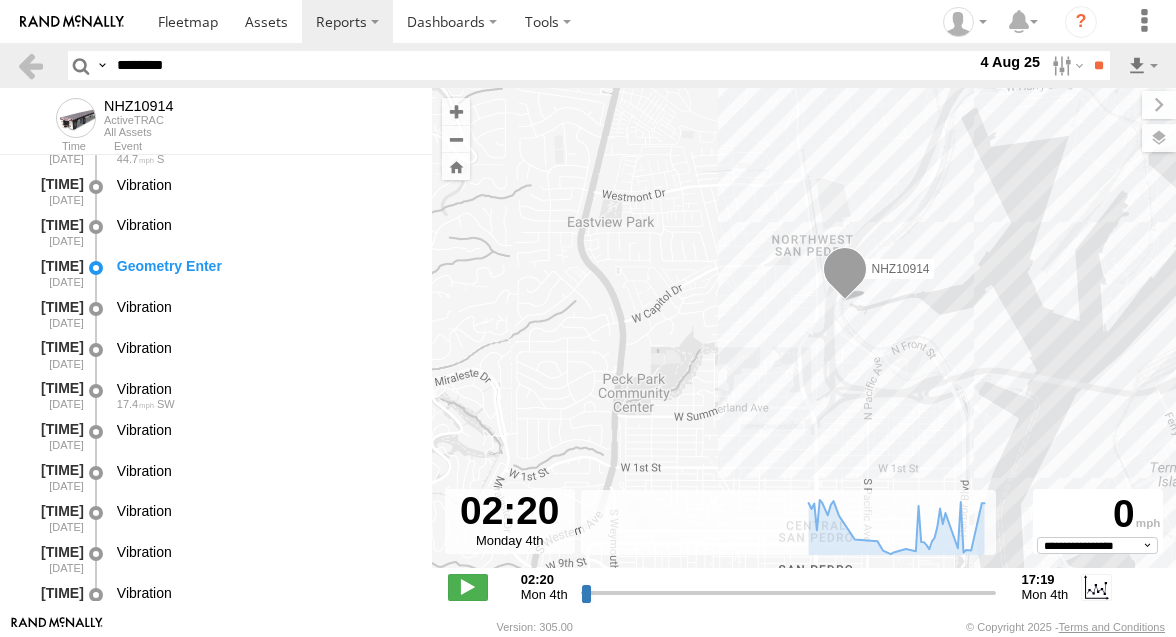 drag, startPoint x: 763, startPoint y: 377, endPoint x: 561, endPoint y: 396, distance: 202.8916 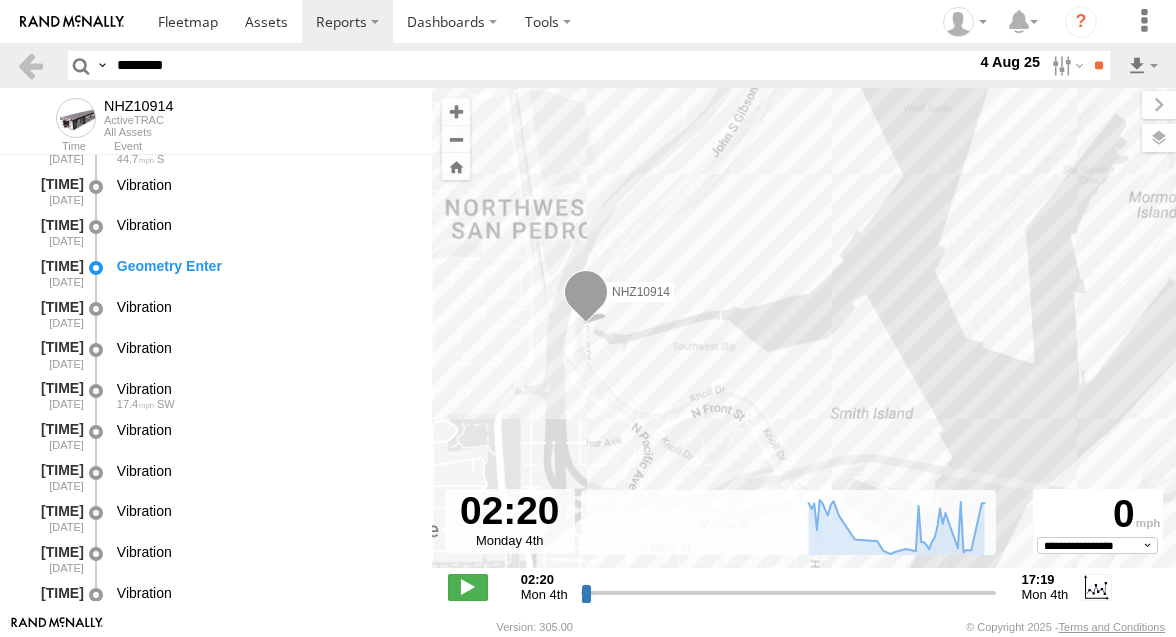 drag, startPoint x: 572, startPoint y: 359, endPoint x: 746, endPoint y: 343, distance: 174.73409 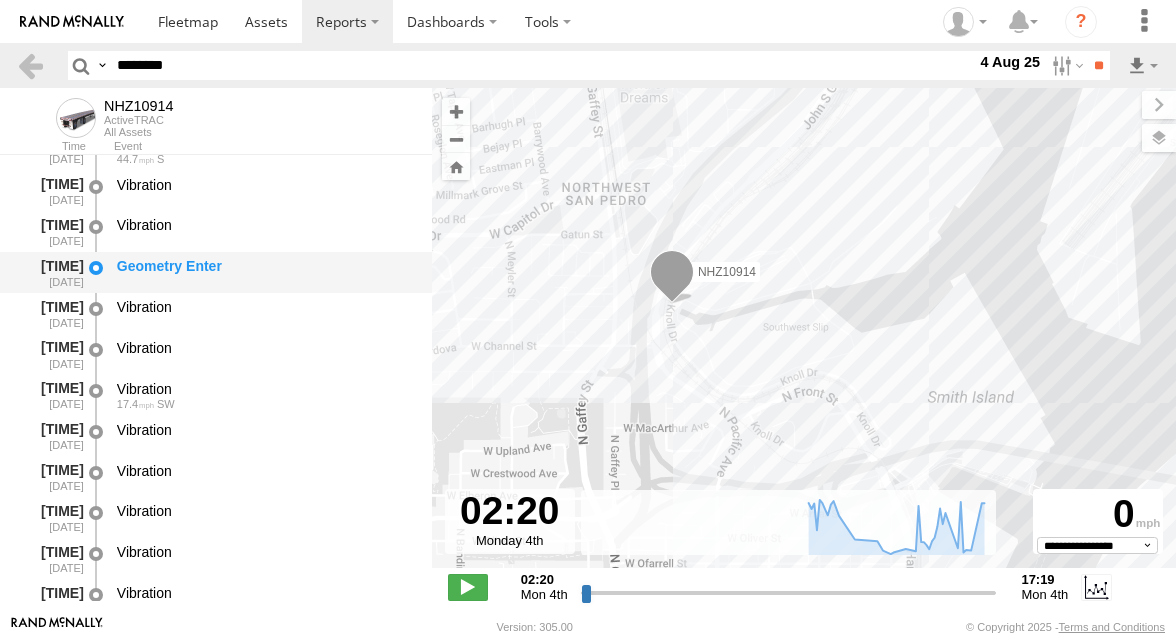 click on "Geometry Enter" at bounding box center [265, 266] 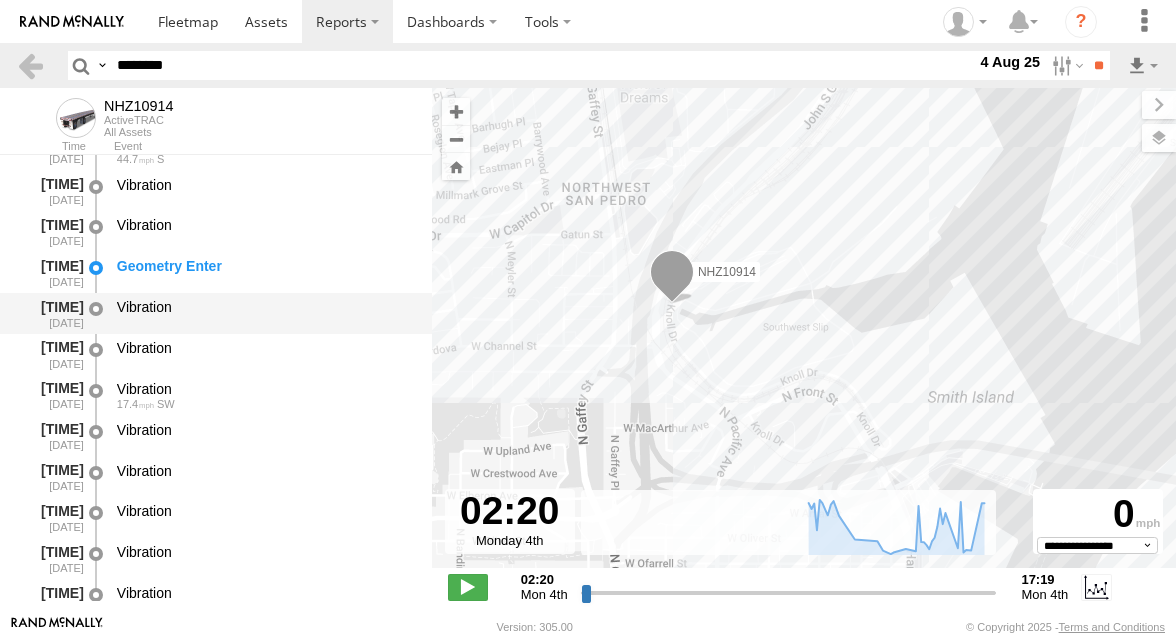 click on "Vibration" at bounding box center [265, 313] 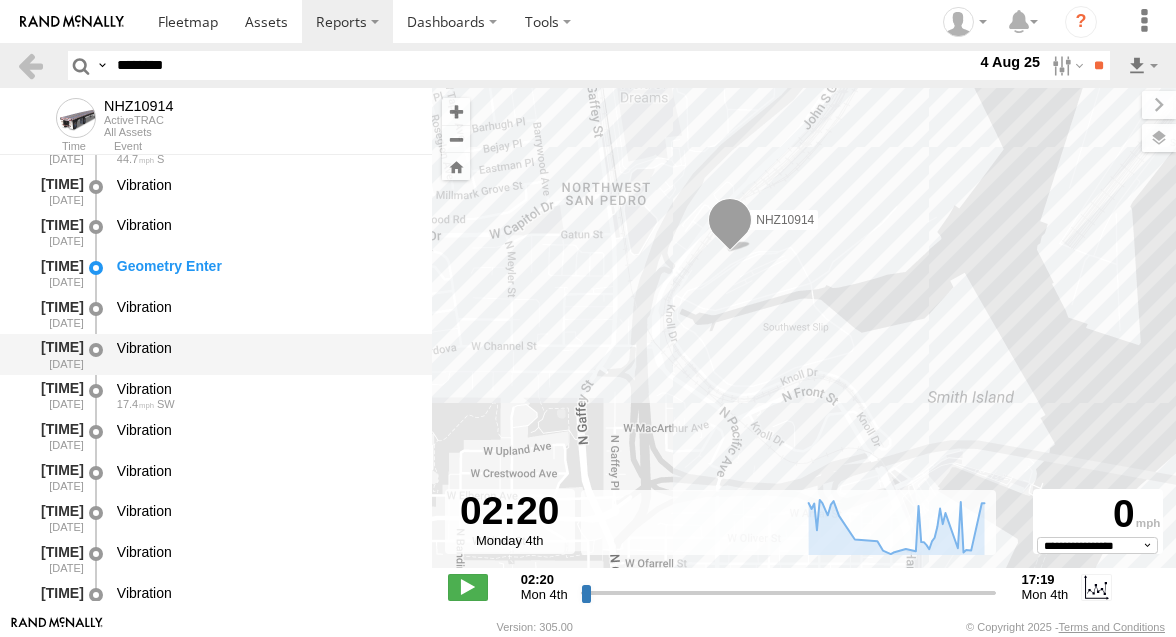 click on "Vibration" at bounding box center [265, 348] 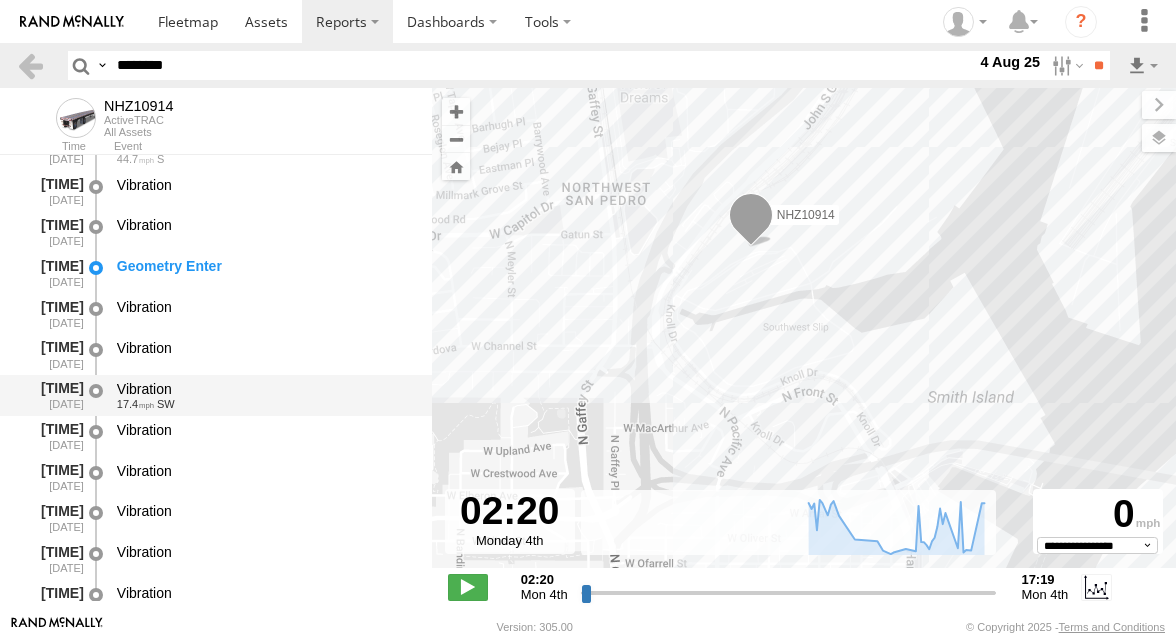 click on "17.4
SW" at bounding box center (265, 404) 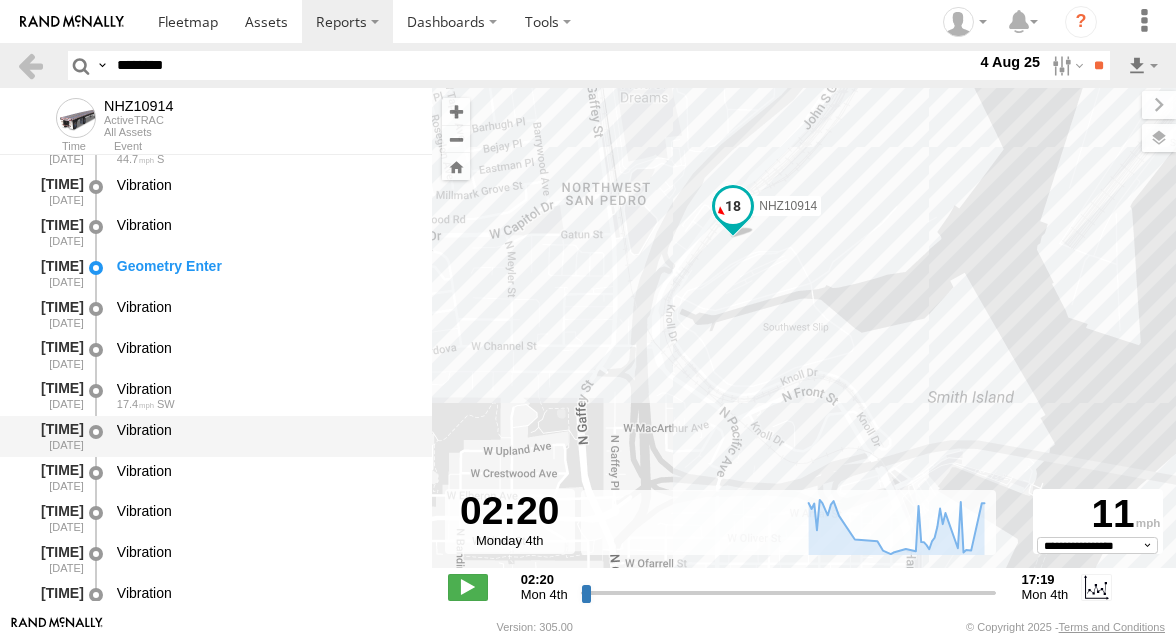 click on "Vibration" at bounding box center (265, 430) 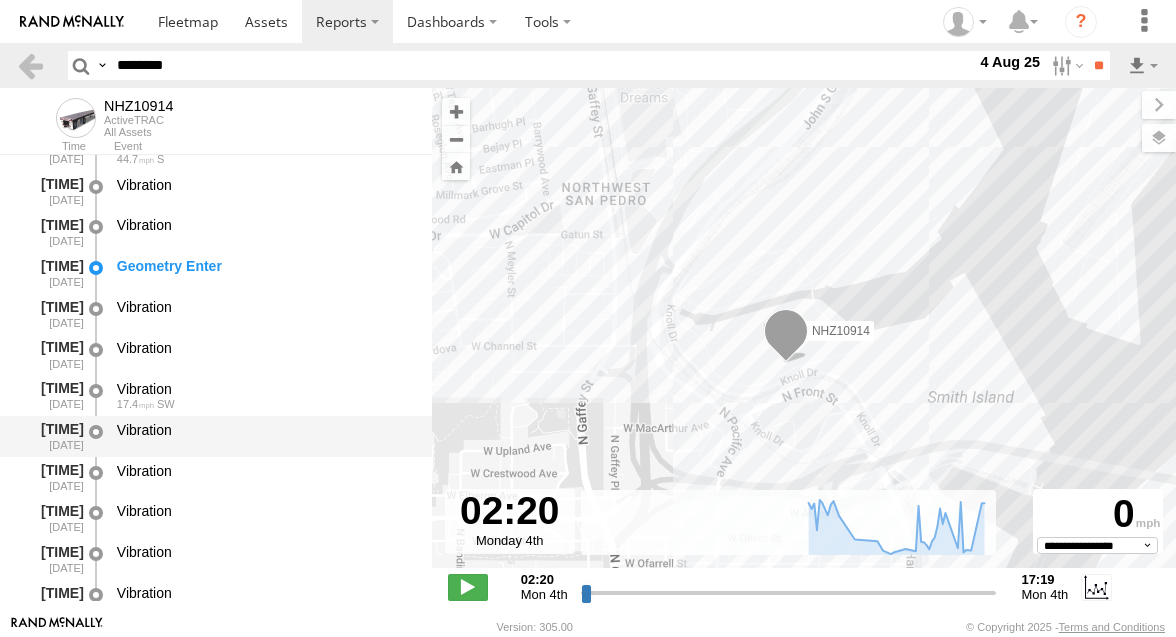 click on "Vibration" at bounding box center [265, 436] 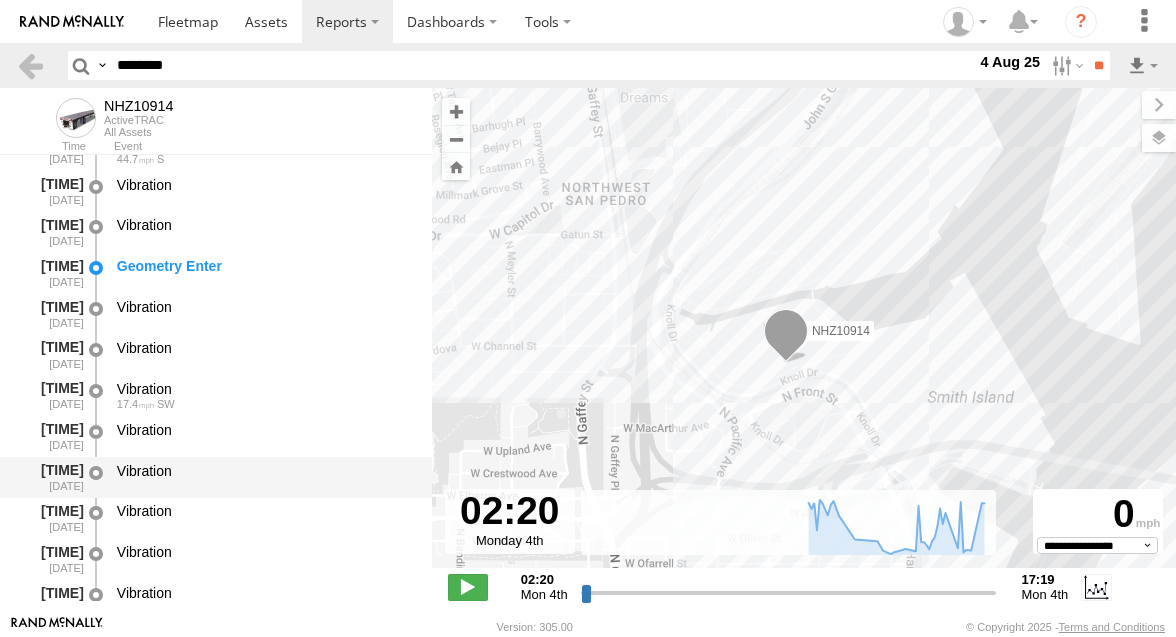 click on "Vibration" at bounding box center (265, 477) 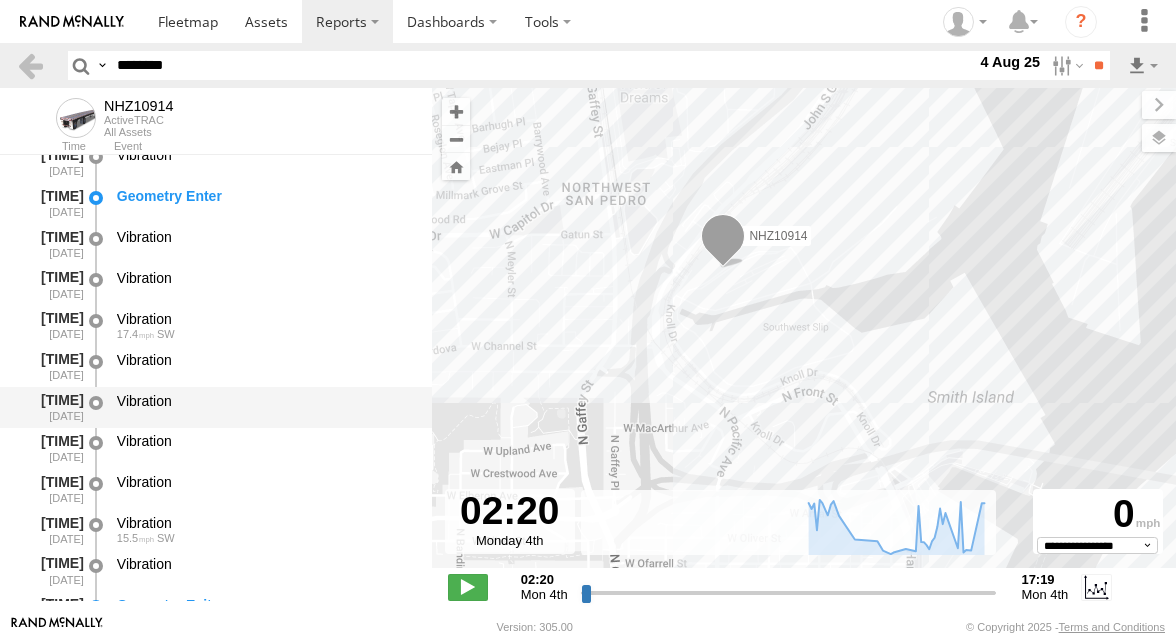 scroll, scrollTop: 808, scrollLeft: 0, axis: vertical 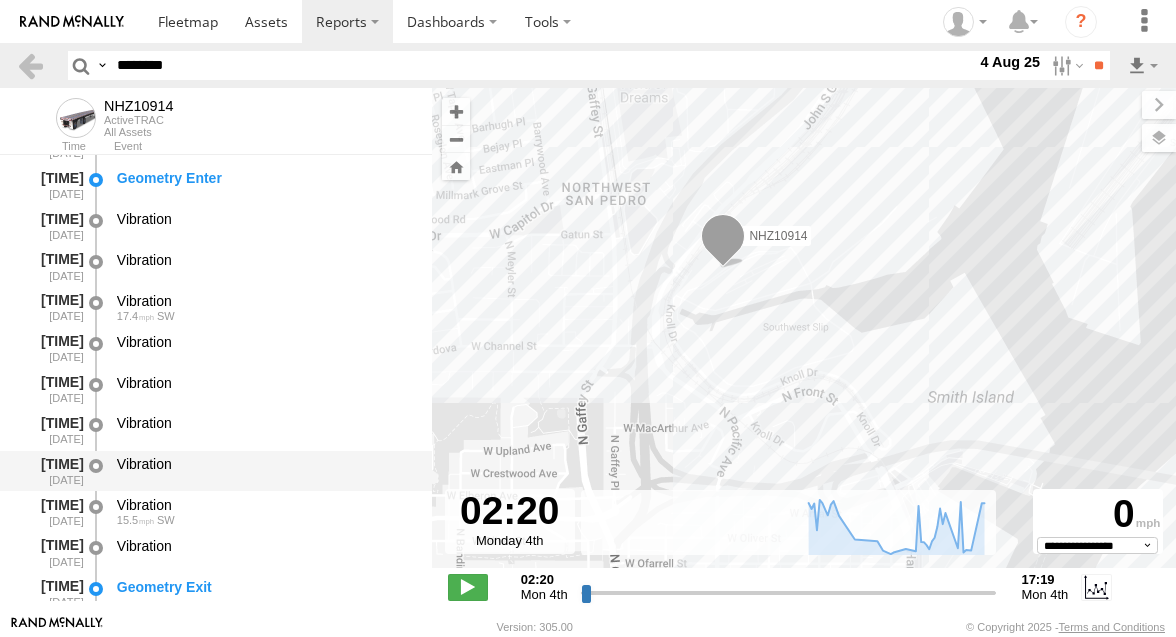 click on "13:03:41 08/04/2025
Vibration" at bounding box center [216, 471] 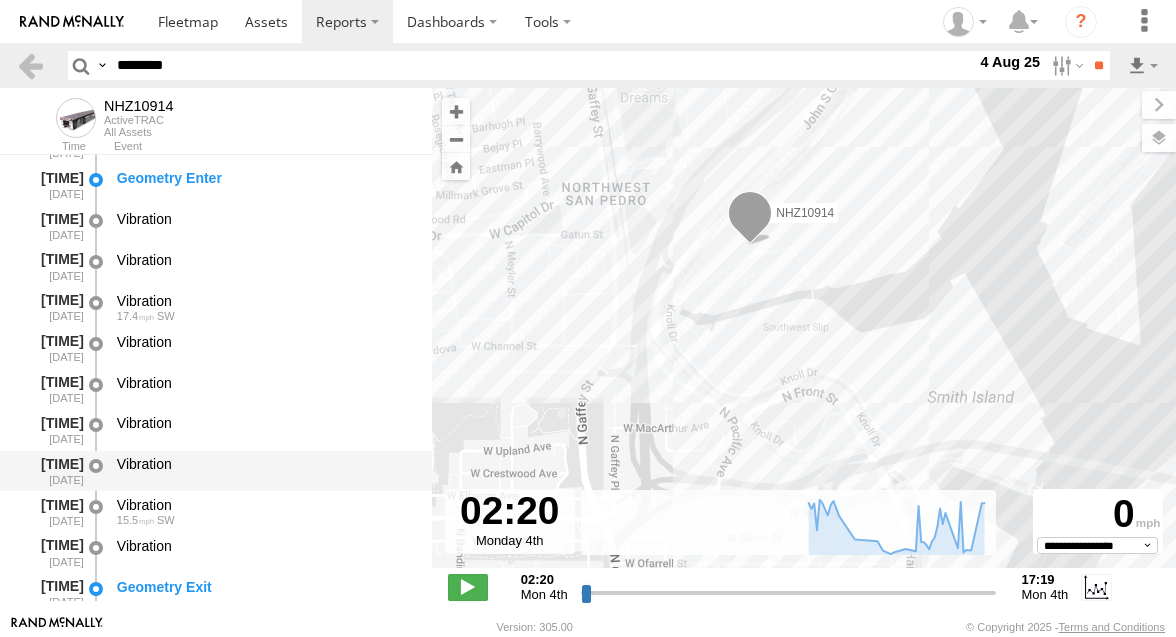 click on "Vibration" at bounding box center [265, 471] 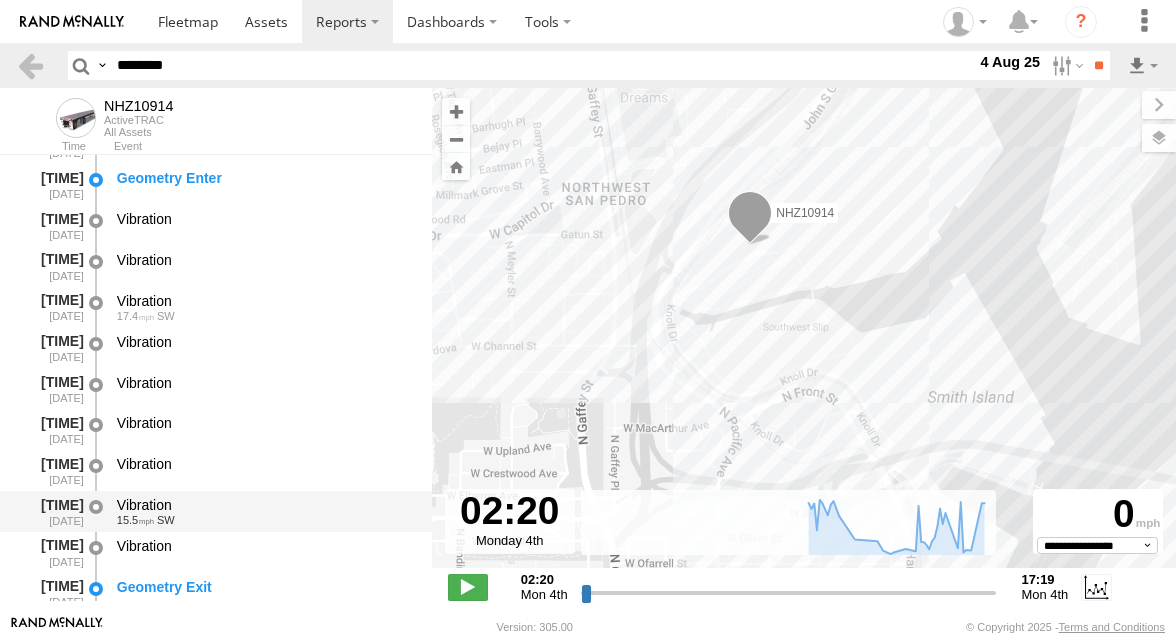 click on "Vibration" at bounding box center [265, 505] 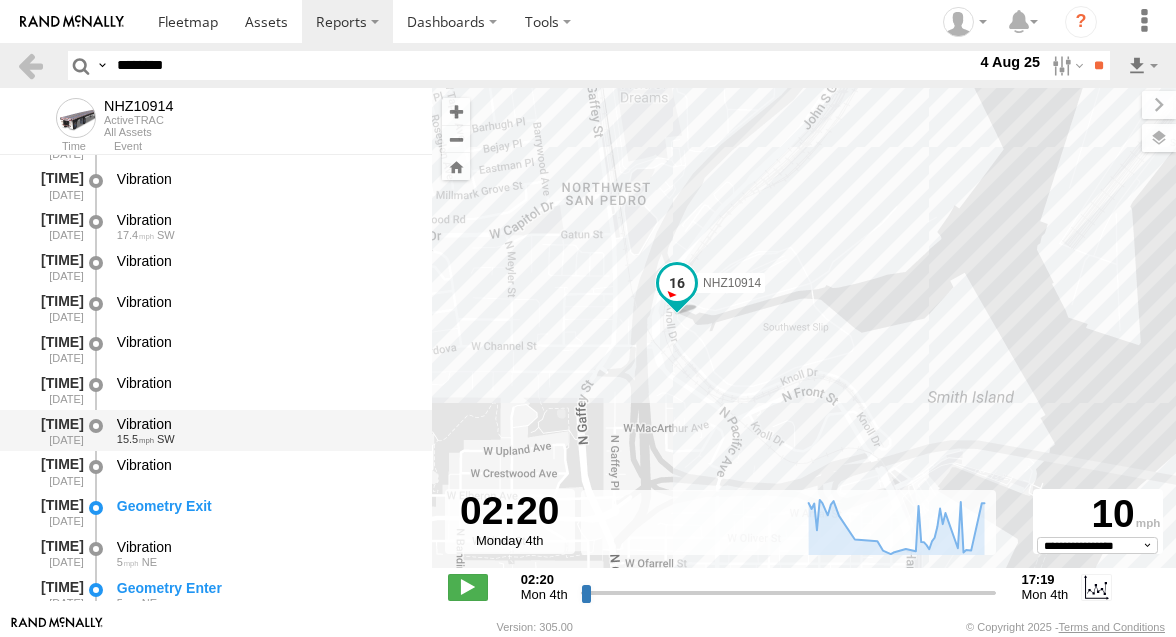 scroll, scrollTop: 896, scrollLeft: 0, axis: vertical 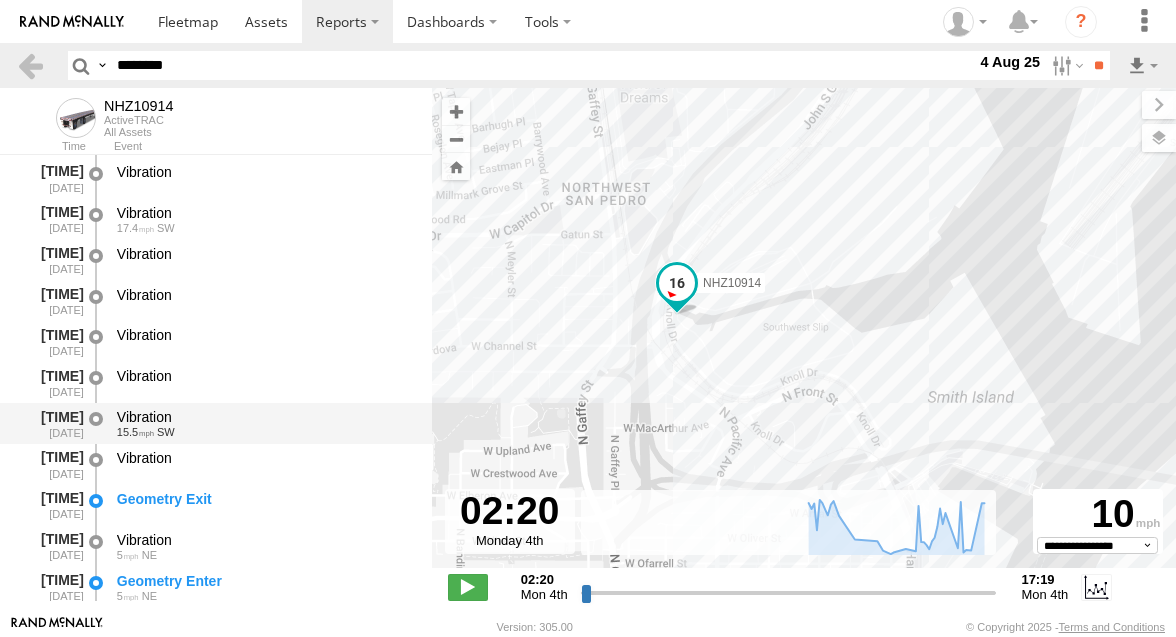 click on "Geometry Exit" at bounding box center (265, 499) 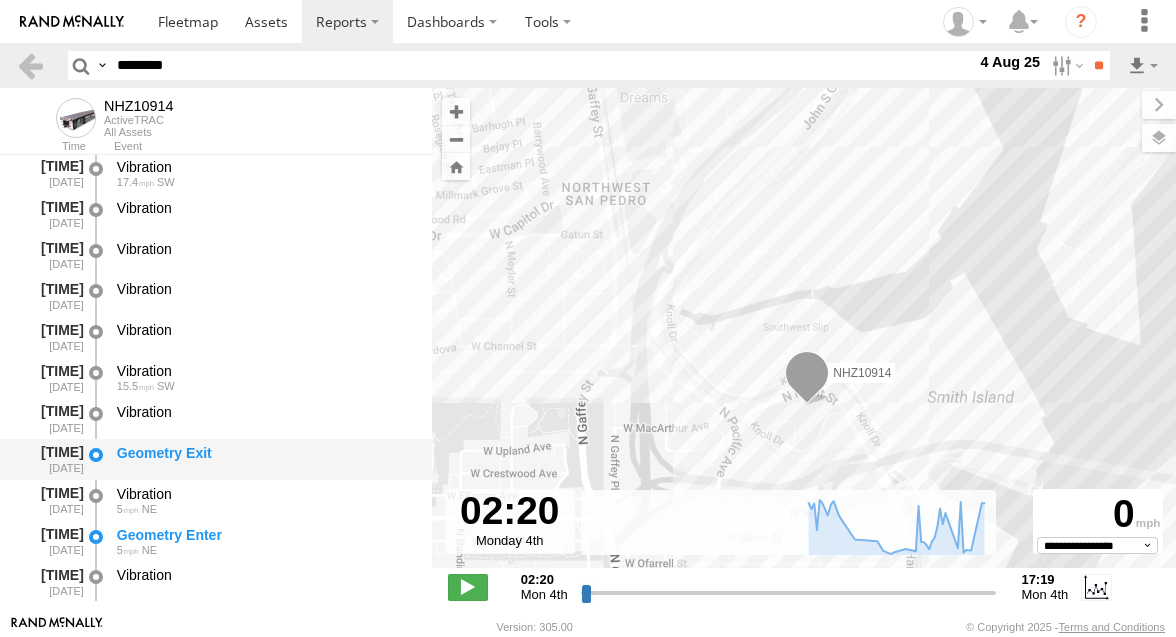 scroll, scrollTop: 945, scrollLeft: 0, axis: vertical 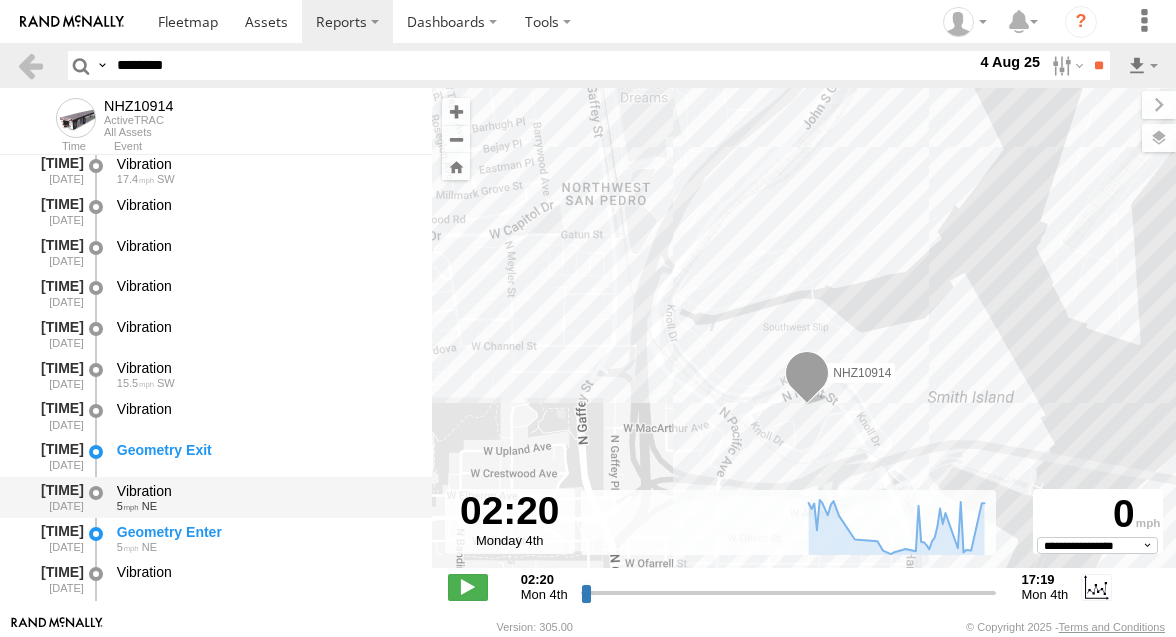 click on "Vibration" at bounding box center [265, 491] 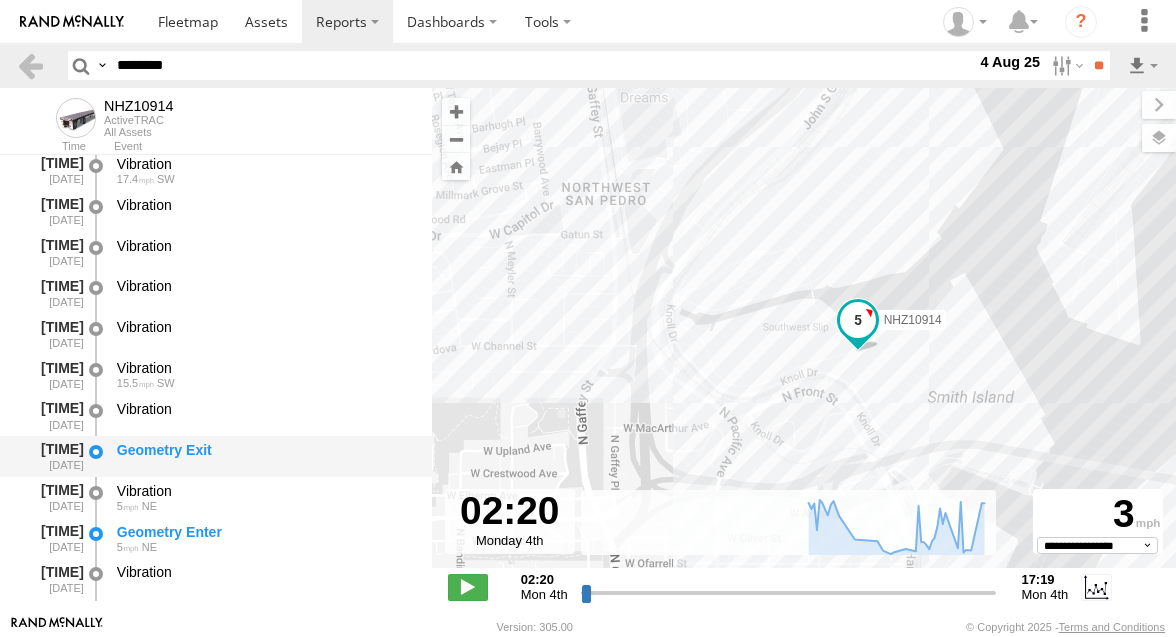 click on "Geometry Exit" at bounding box center [265, 450] 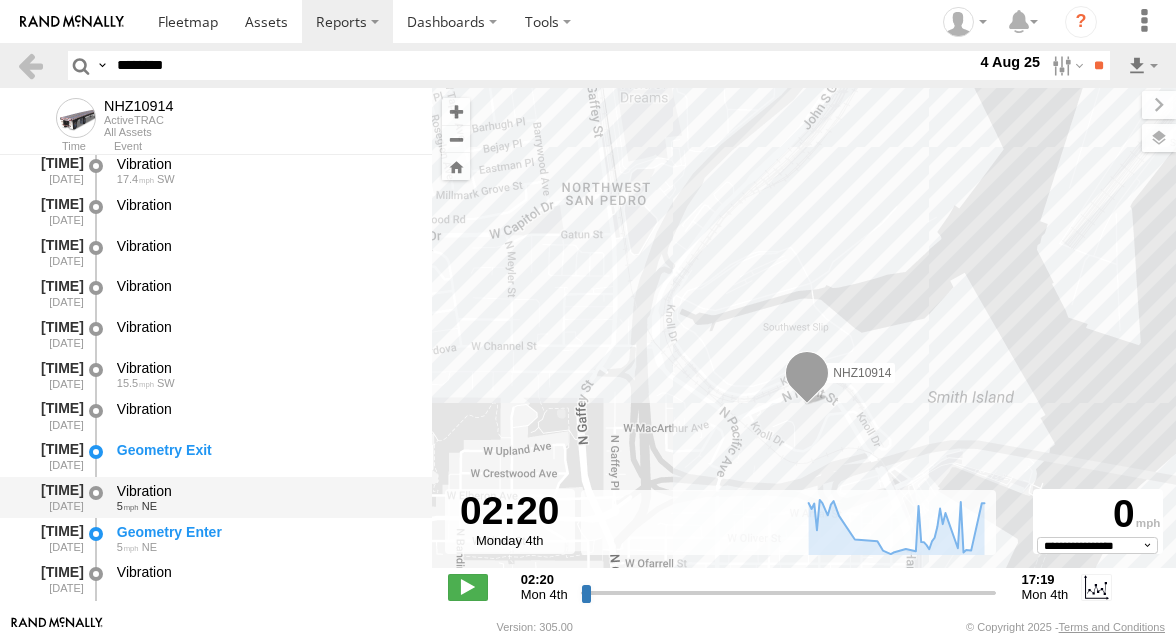 click on "Vibration" at bounding box center (265, 491) 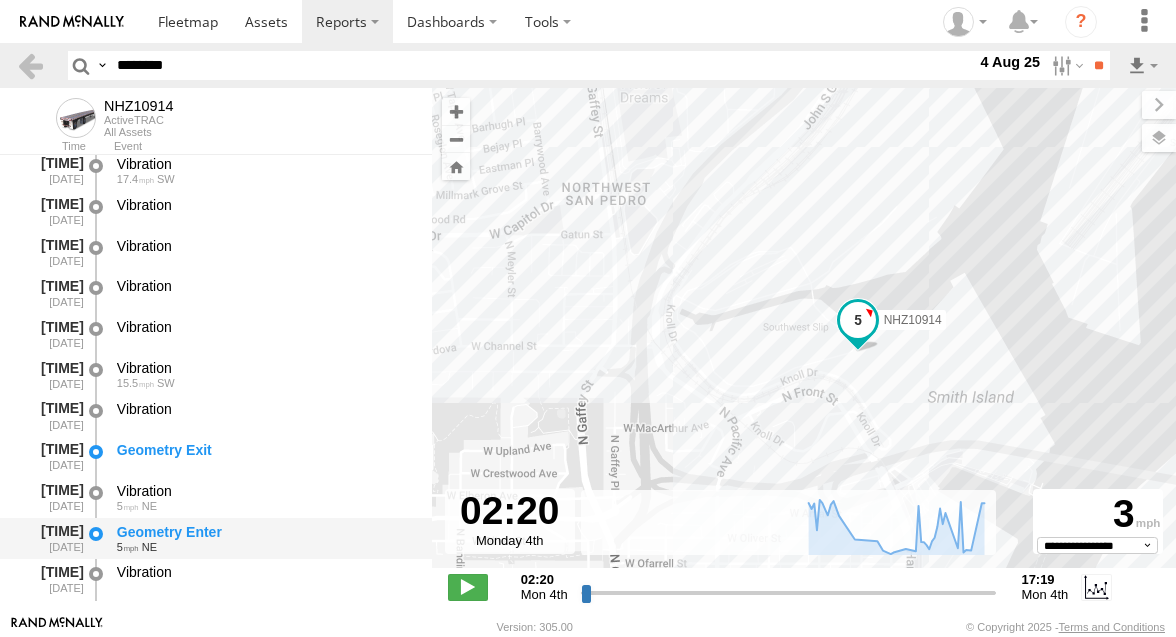 click on "Geometry Enter" at bounding box center (265, 532) 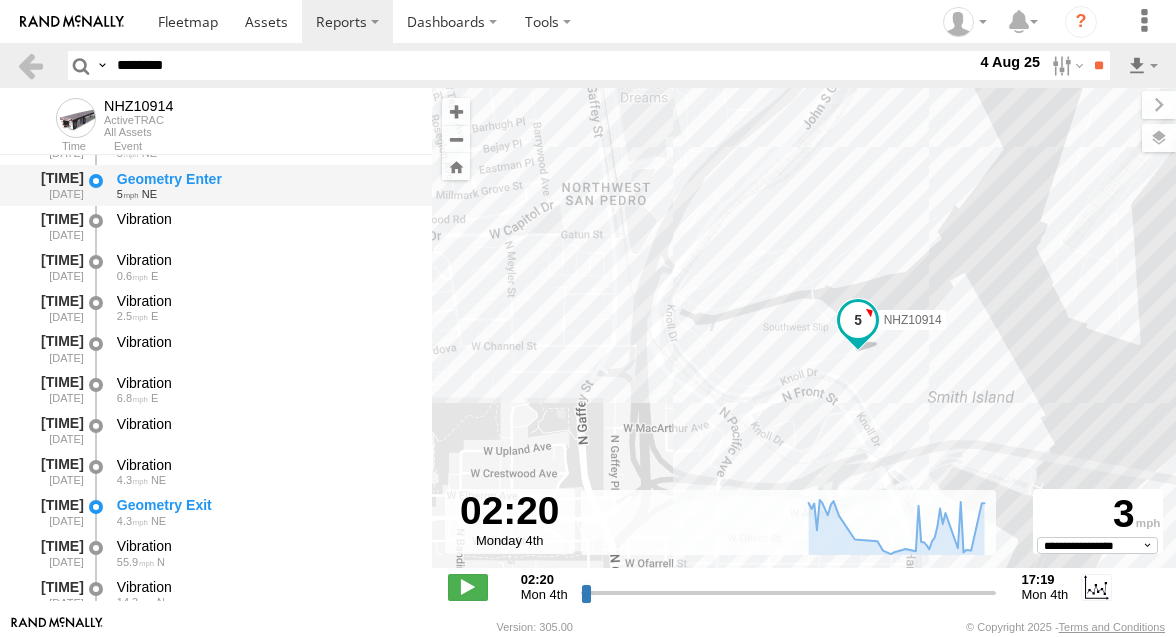 scroll, scrollTop: 1345, scrollLeft: 0, axis: vertical 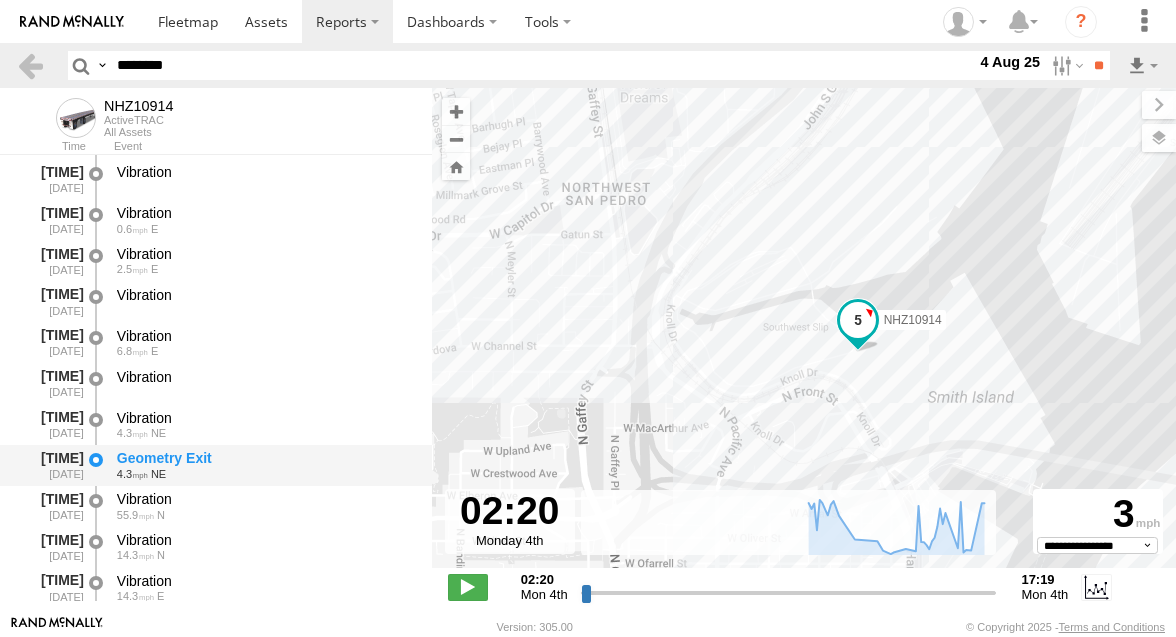 click on "4.3
NE" at bounding box center [265, 474] 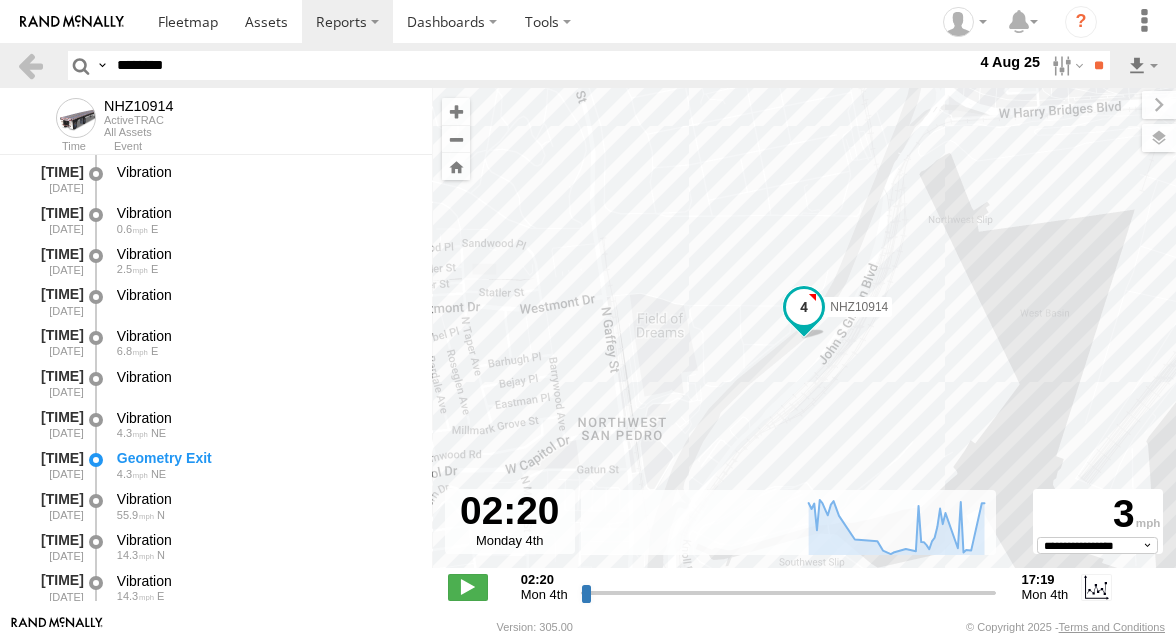 click on "********" at bounding box center [542, 65] 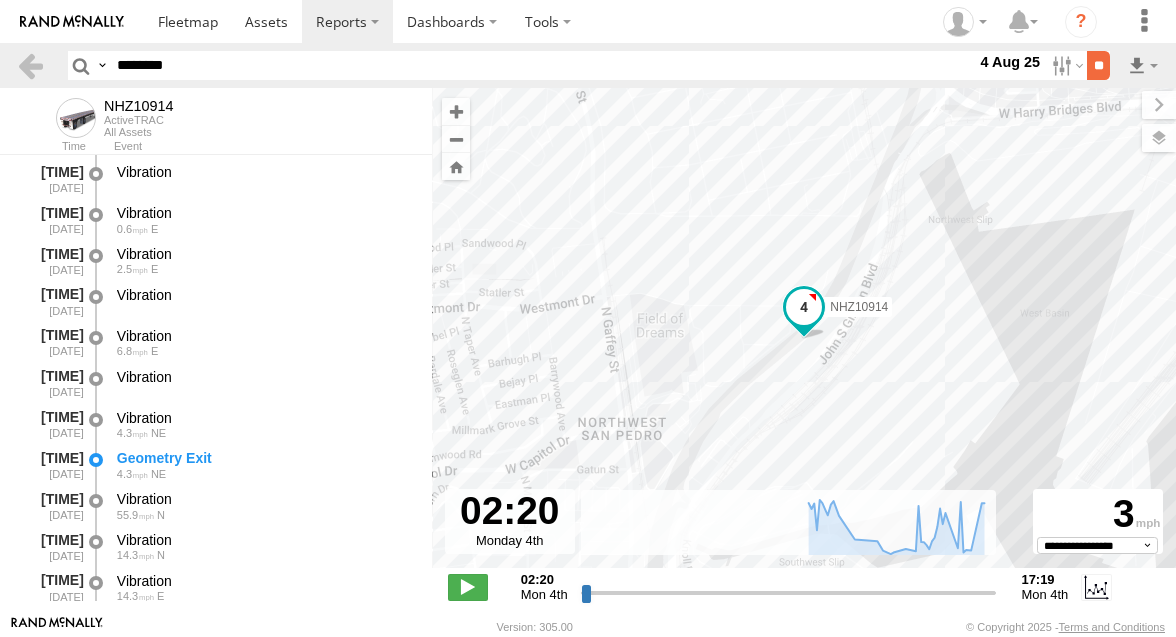 type on "********" 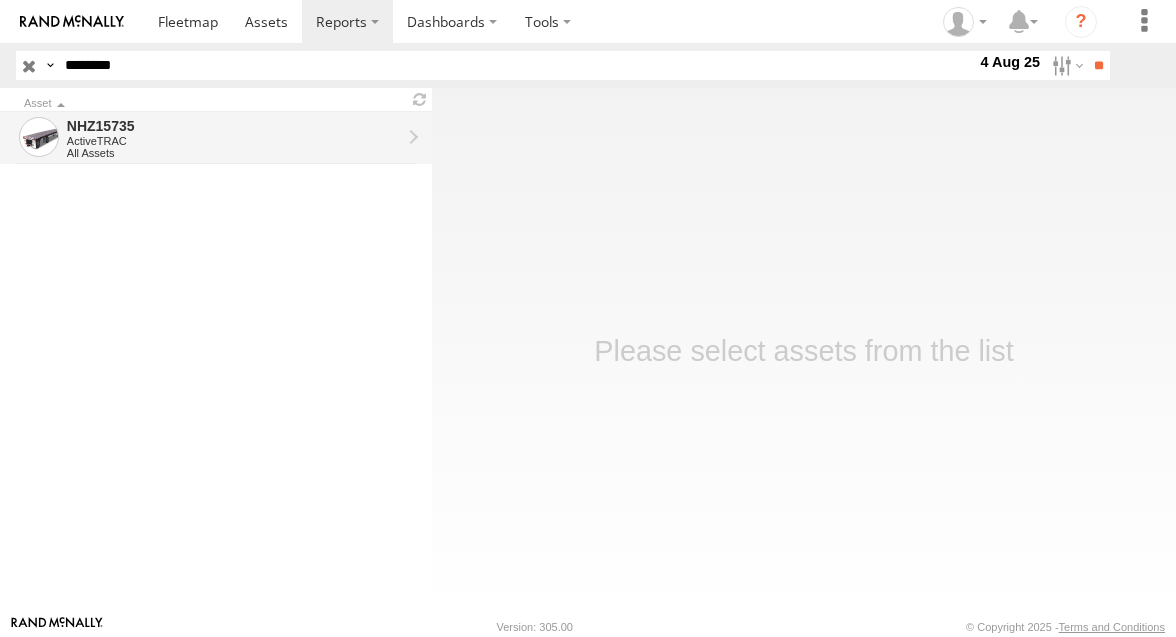 scroll, scrollTop: 0, scrollLeft: 0, axis: both 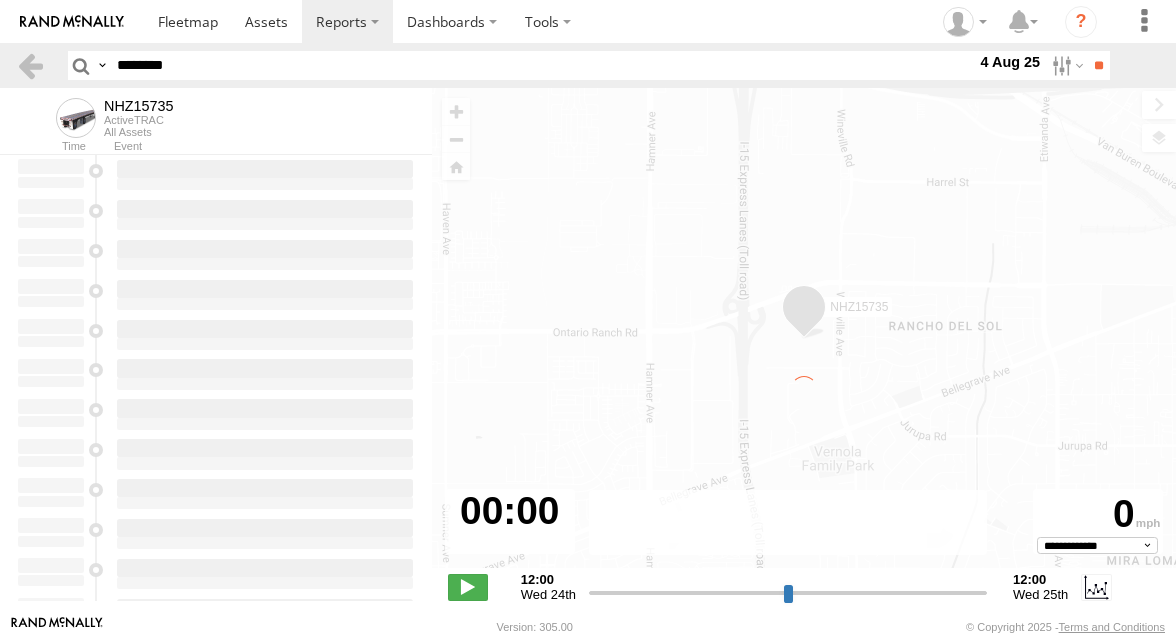 type on "**********" 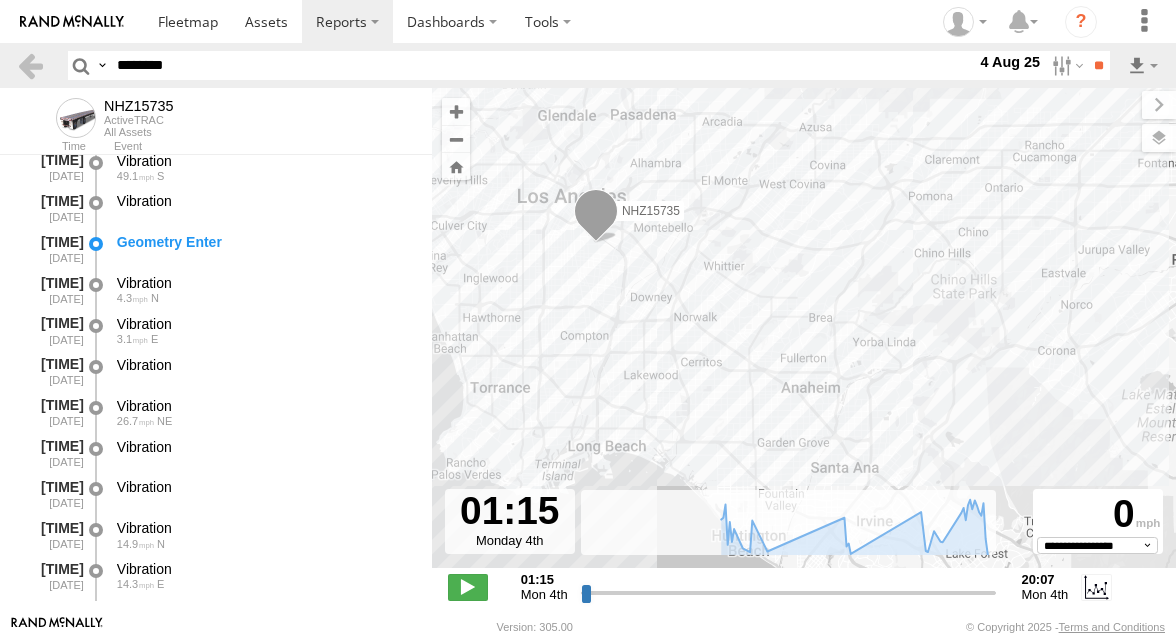 scroll, scrollTop: 1256, scrollLeft: 0, axis: vertical 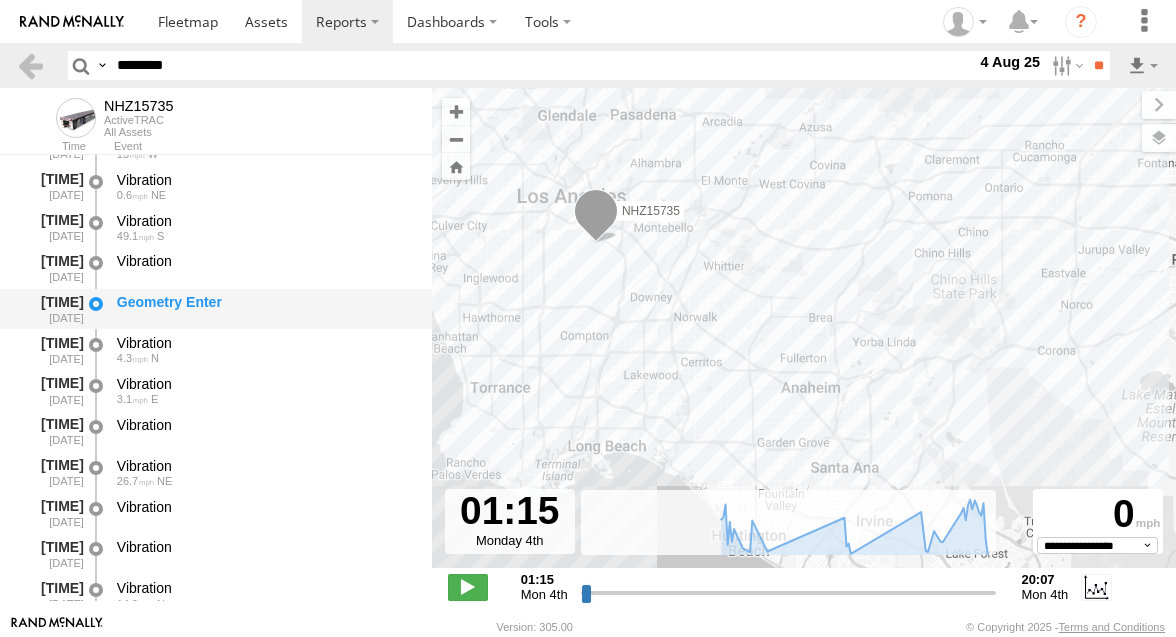 click on "Geometry Enter" at bounding box center [265, 309] 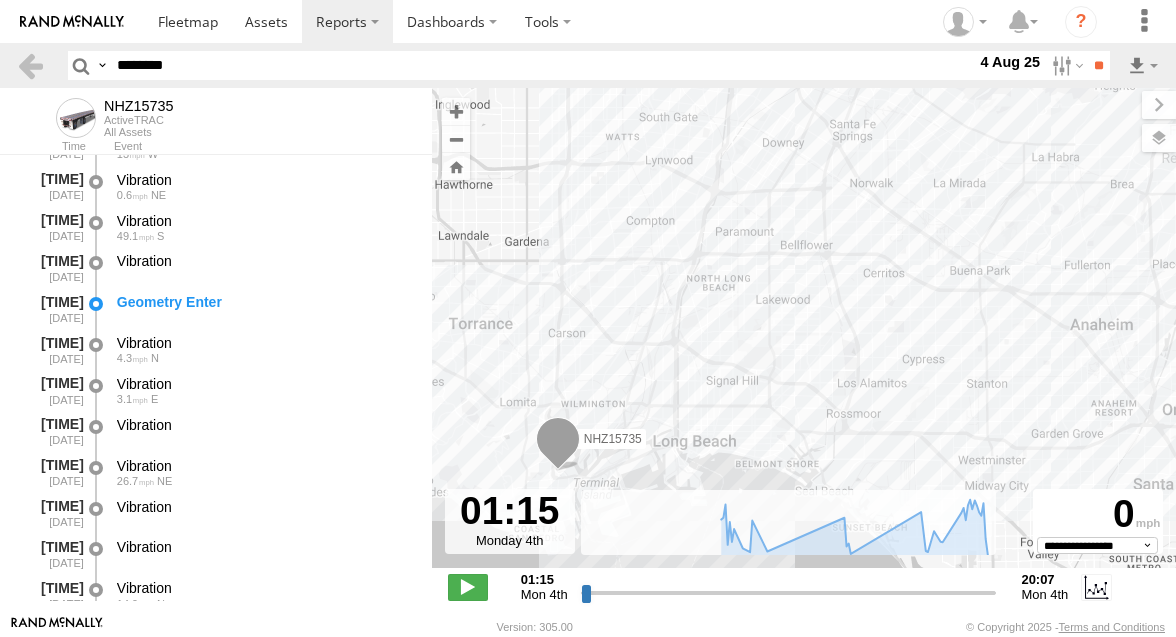 drag, startPoint x: 519, startPoint y: 423, endPoint x: 519, endPoint y: 386, distance: 37 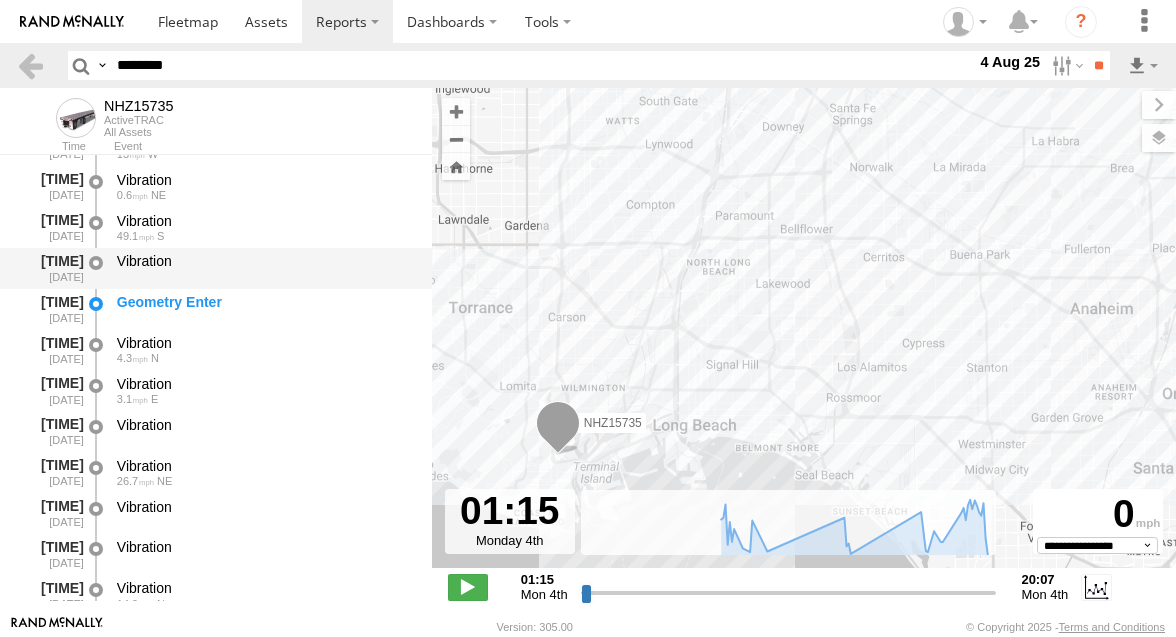 click on "Vibration" at bounding box center (265, 261) 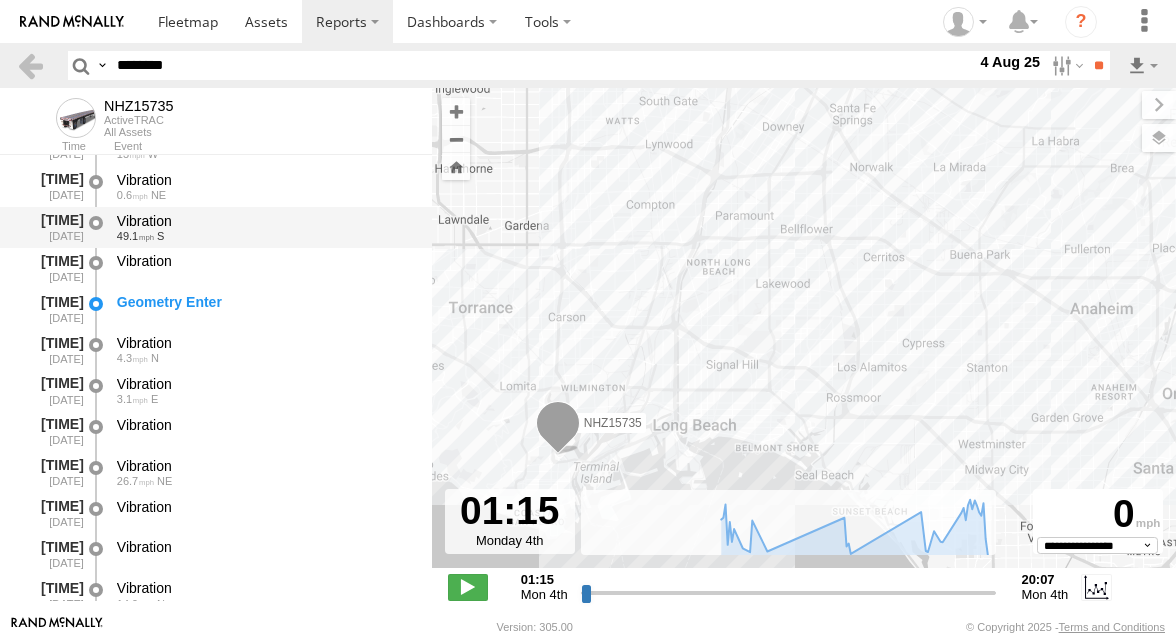 click on "[NUMBER]
S" at bounding box center [265, 236] 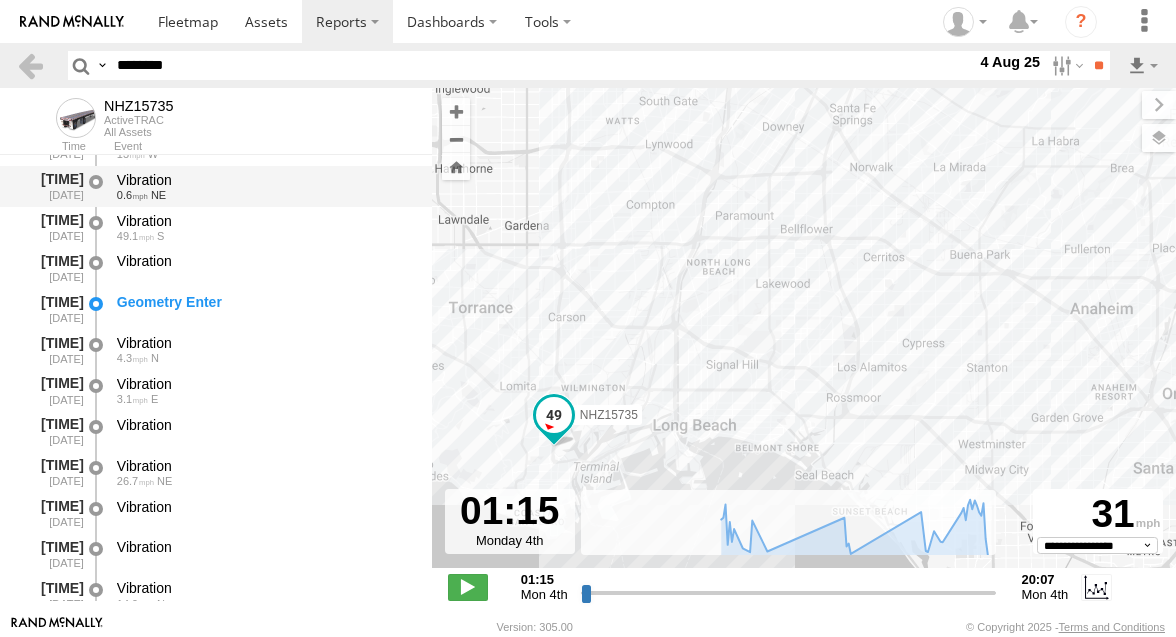 click on "Vibration" at bounding box center (265, 180) 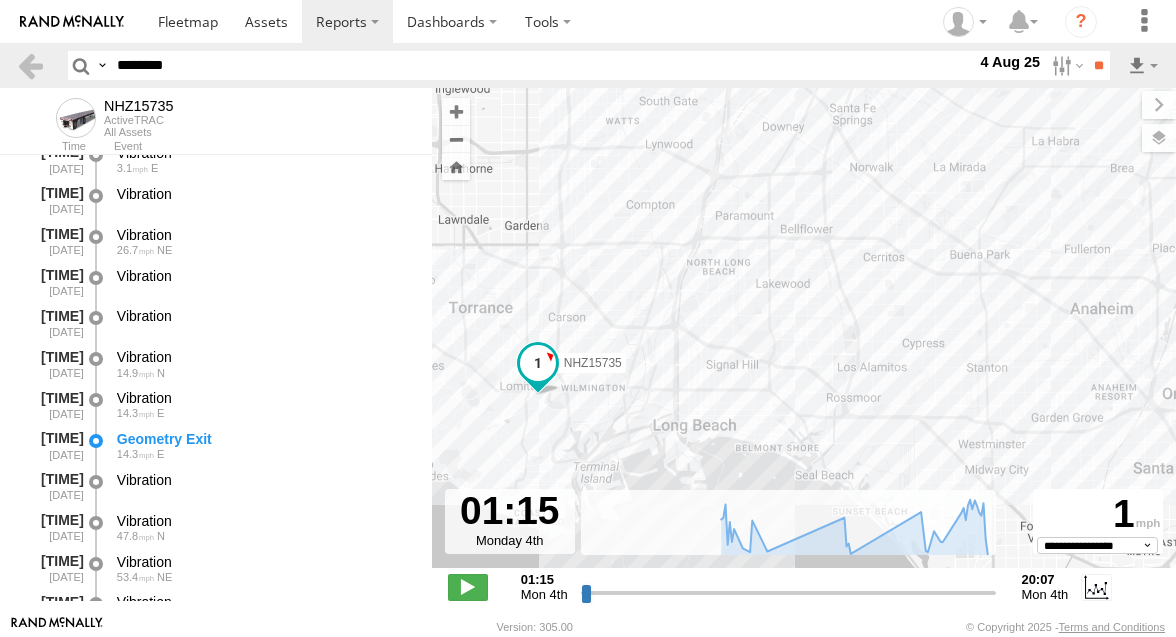 scroll, scrollTop: 1492, scrollLeft: 0, axis: vertical 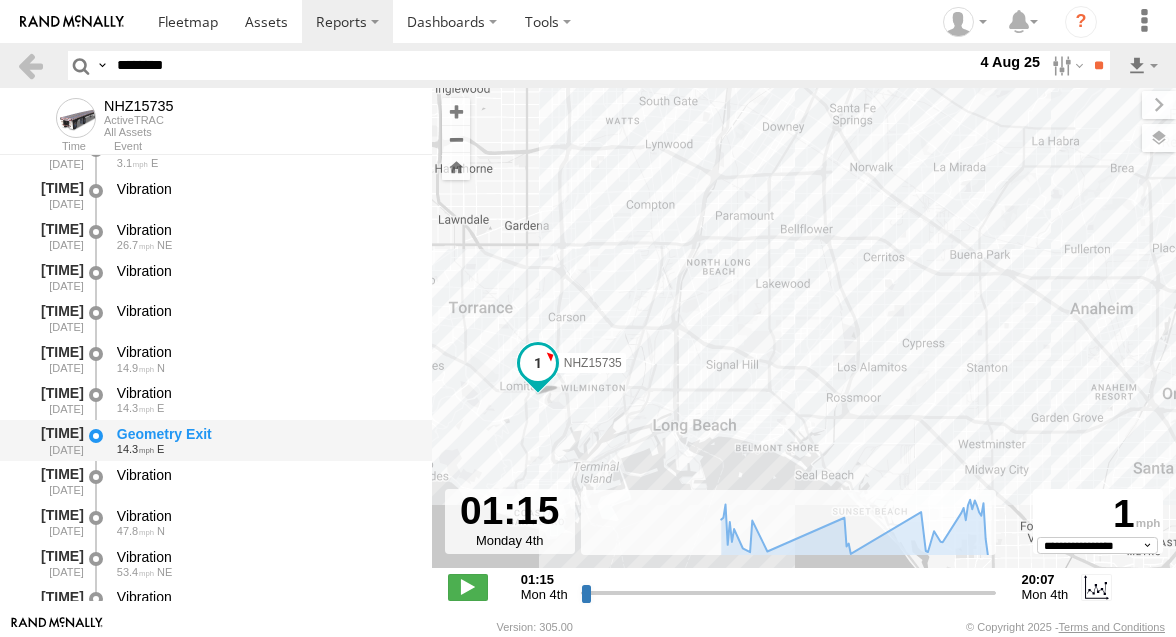 click on "Geometry Exit" at bounding box center [265, 434] 